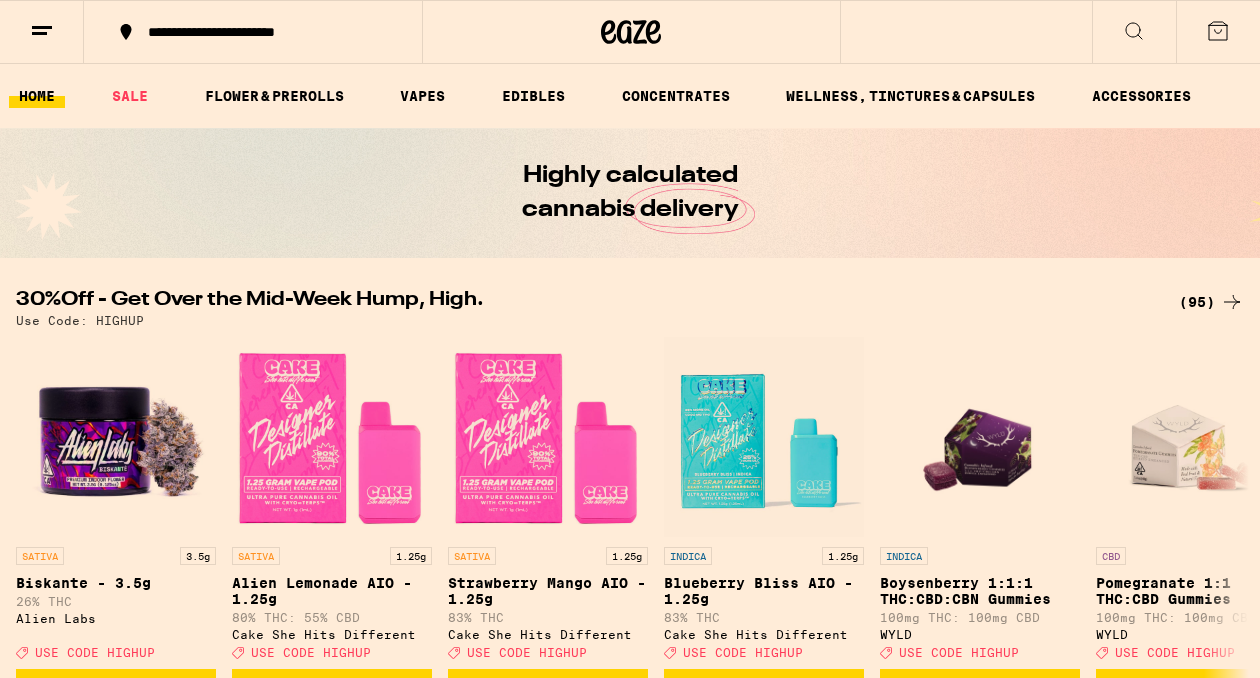 scroll, scrollTop: 0, scrollLeft: 0, axis: both 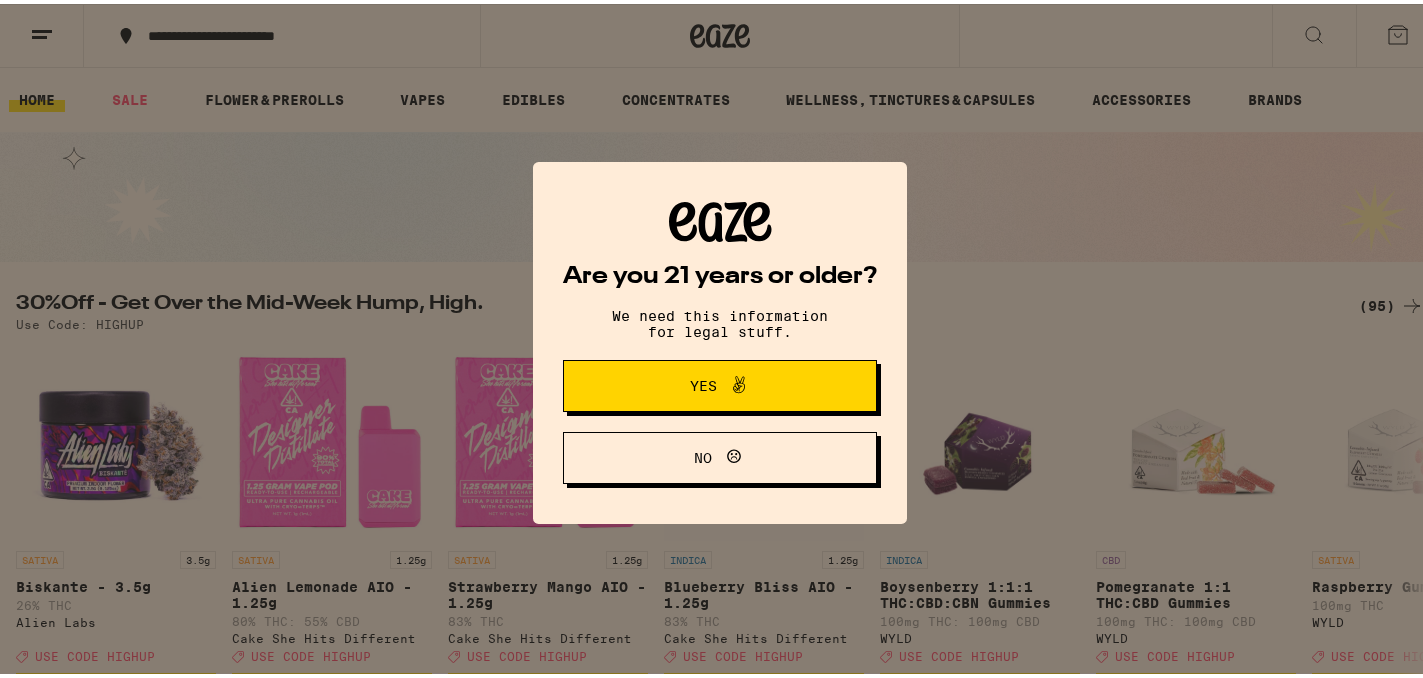 click on "No" at bounding box center (720, 454) 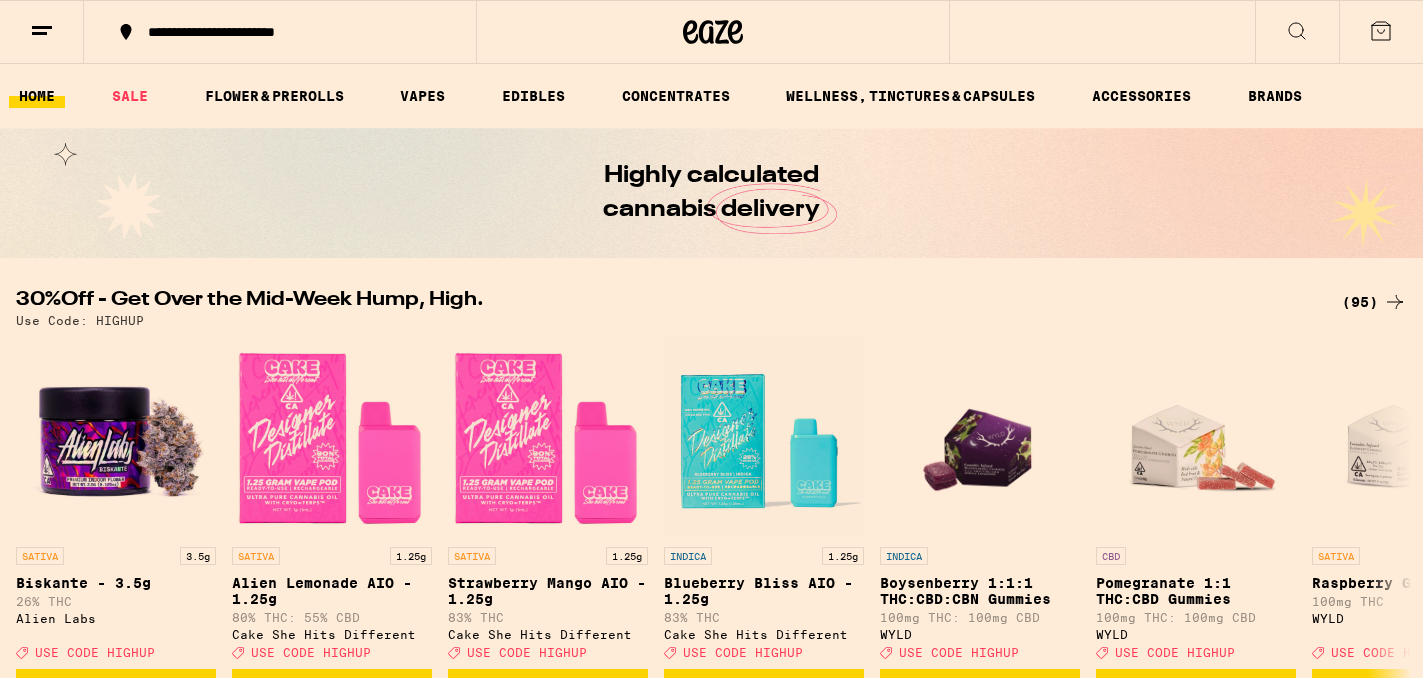 scroll, scrollTop: 0, scrollLeft: 0, axis: both 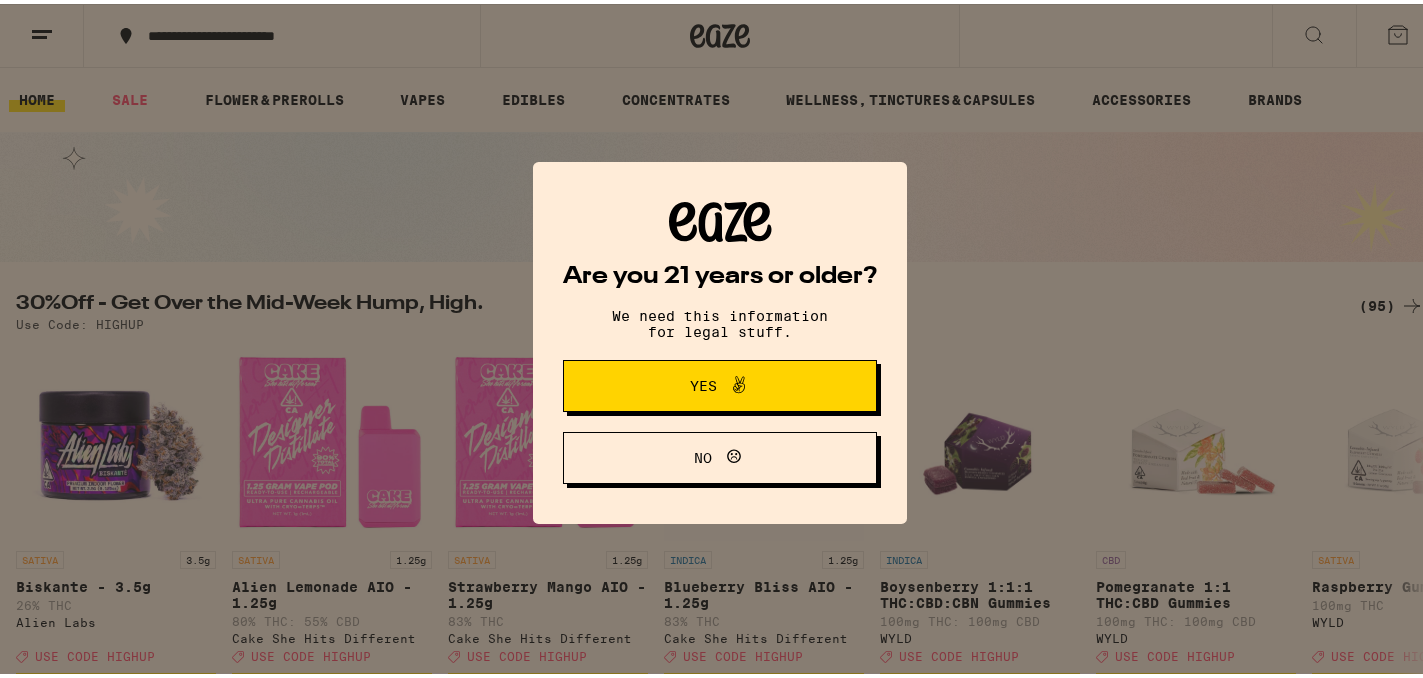 click on "Yes" at bounding box center [720, 382] 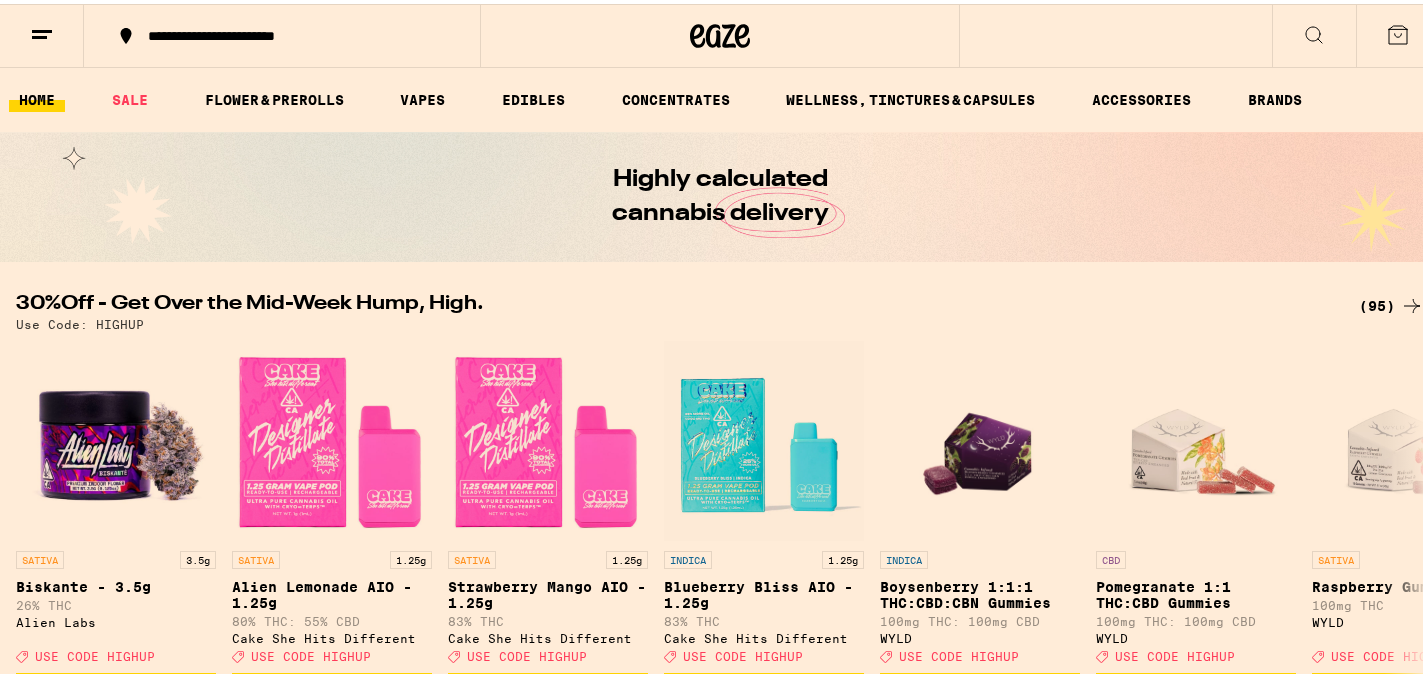 scroll, scrollTop: 0, scrollLeft: 0, axis: both 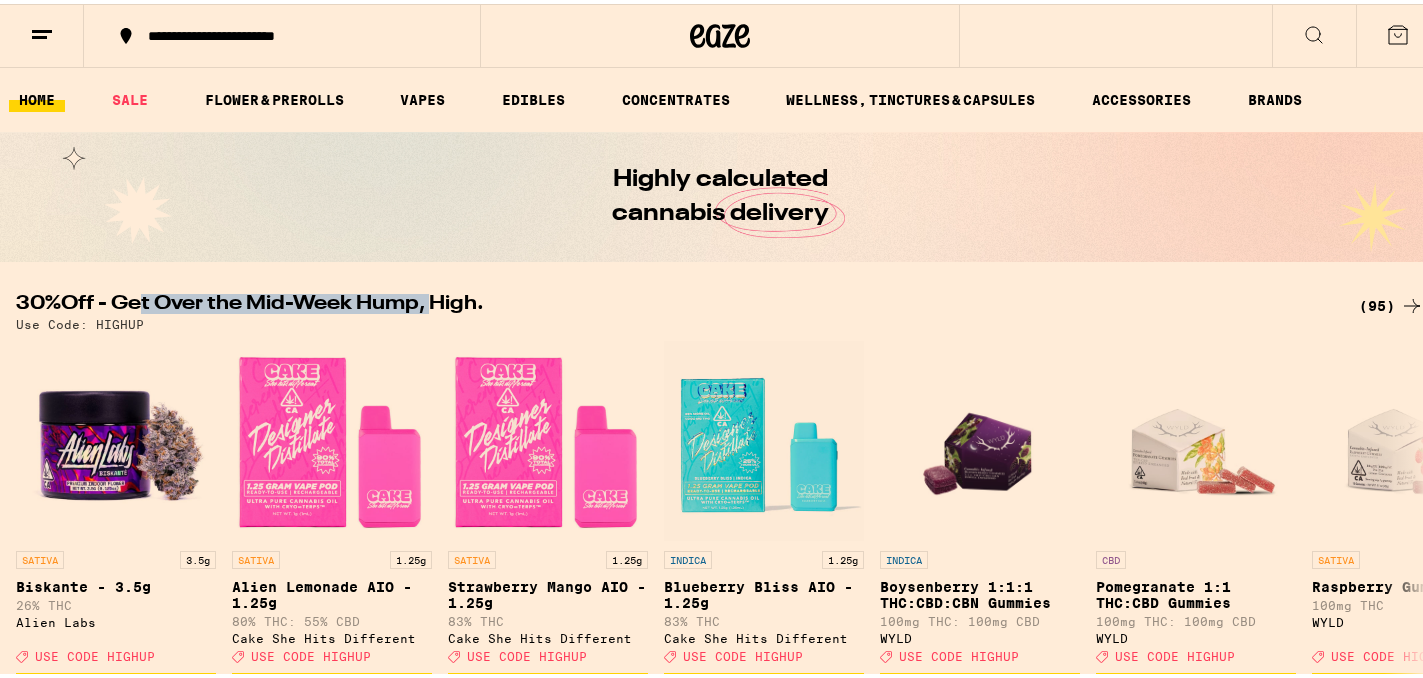 drag, startPoint x: 433, startPoint y: 300, endPoint x: 140, endPoint y: 300, distance: 293 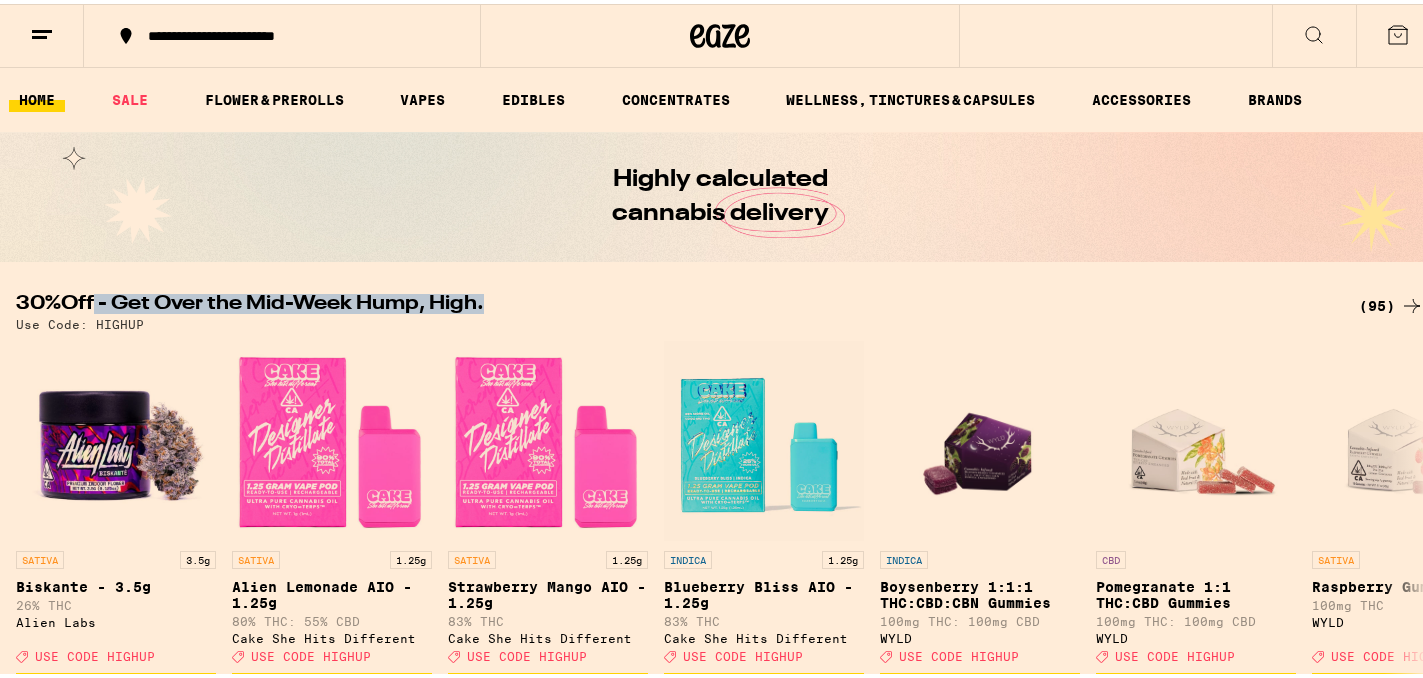 drag, startPoint x: 95, startPoint y: 291, endPoint x: 485, endPoint y: 293, distance: 390.00513 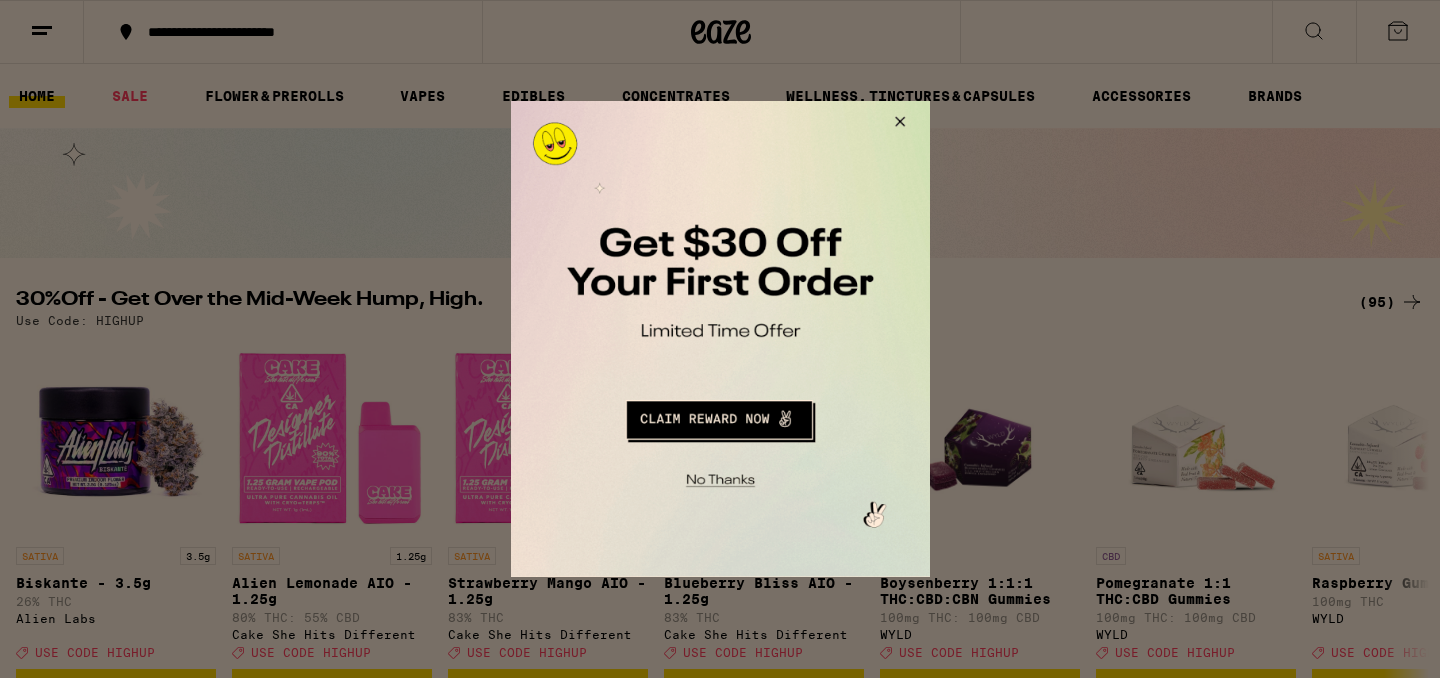 click at bounding box center (896, 125) 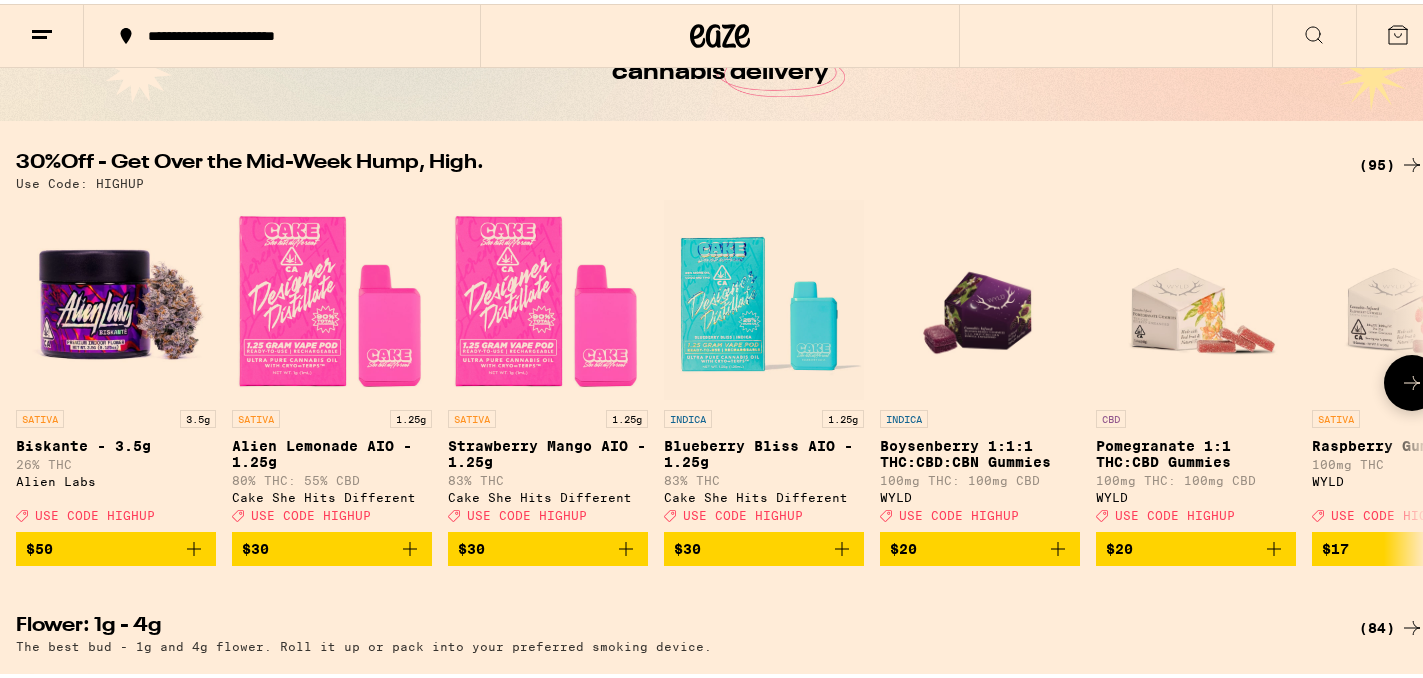 scroll, scrollTop: 161, scrollLeft: 0, axis: vertical 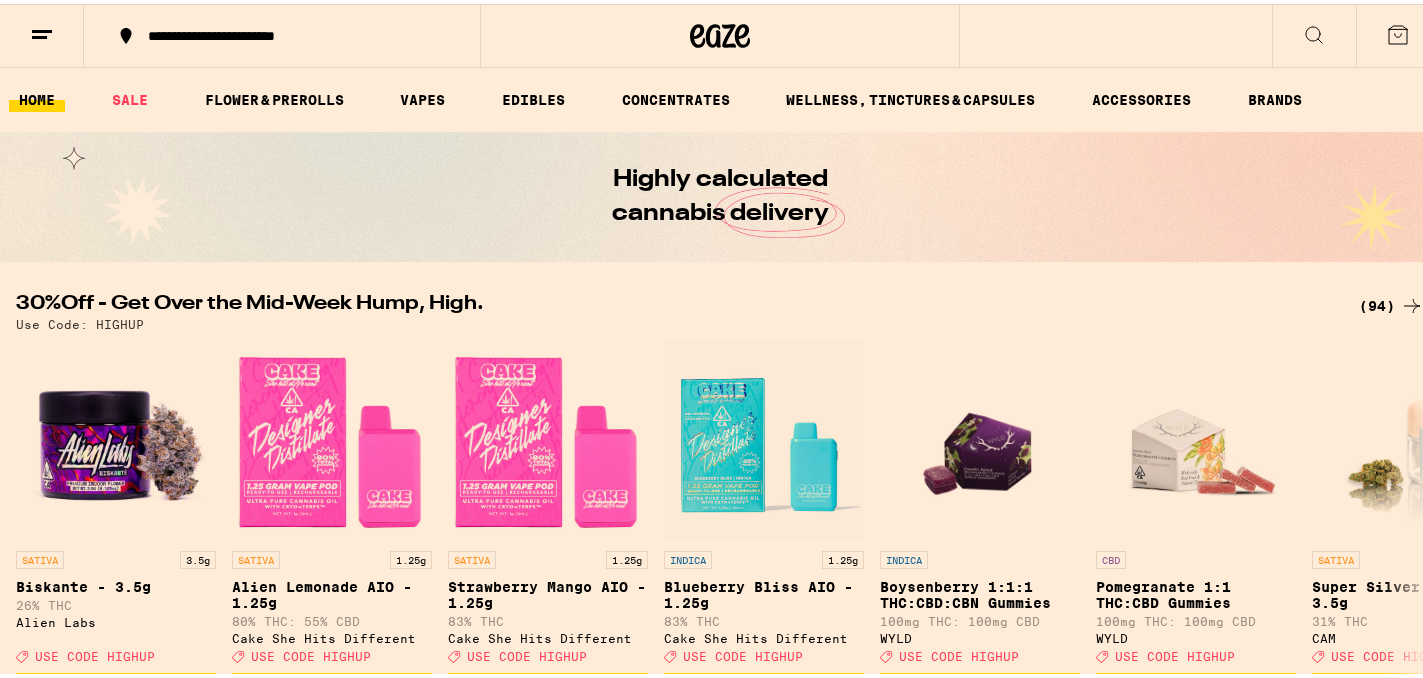 click on "**********" at bounding box center (292, 32) 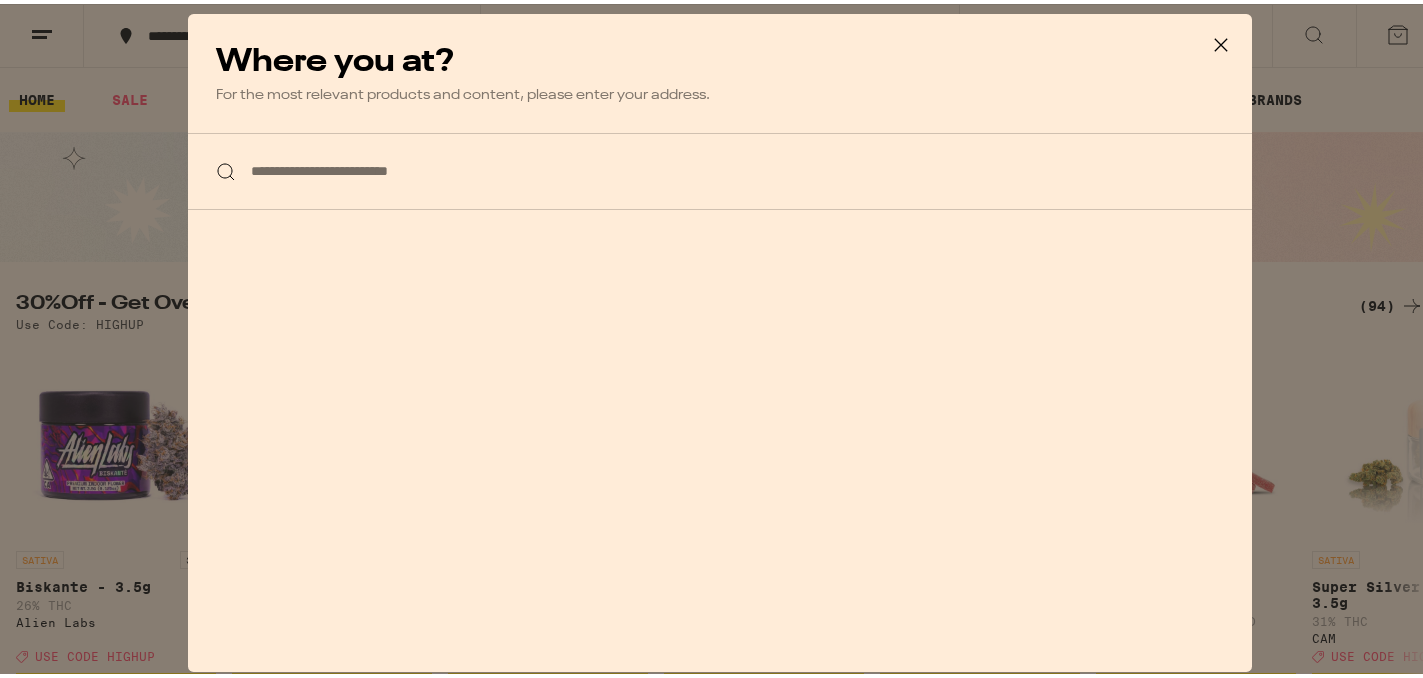 click on "**********" at bounding box center (720, 167) 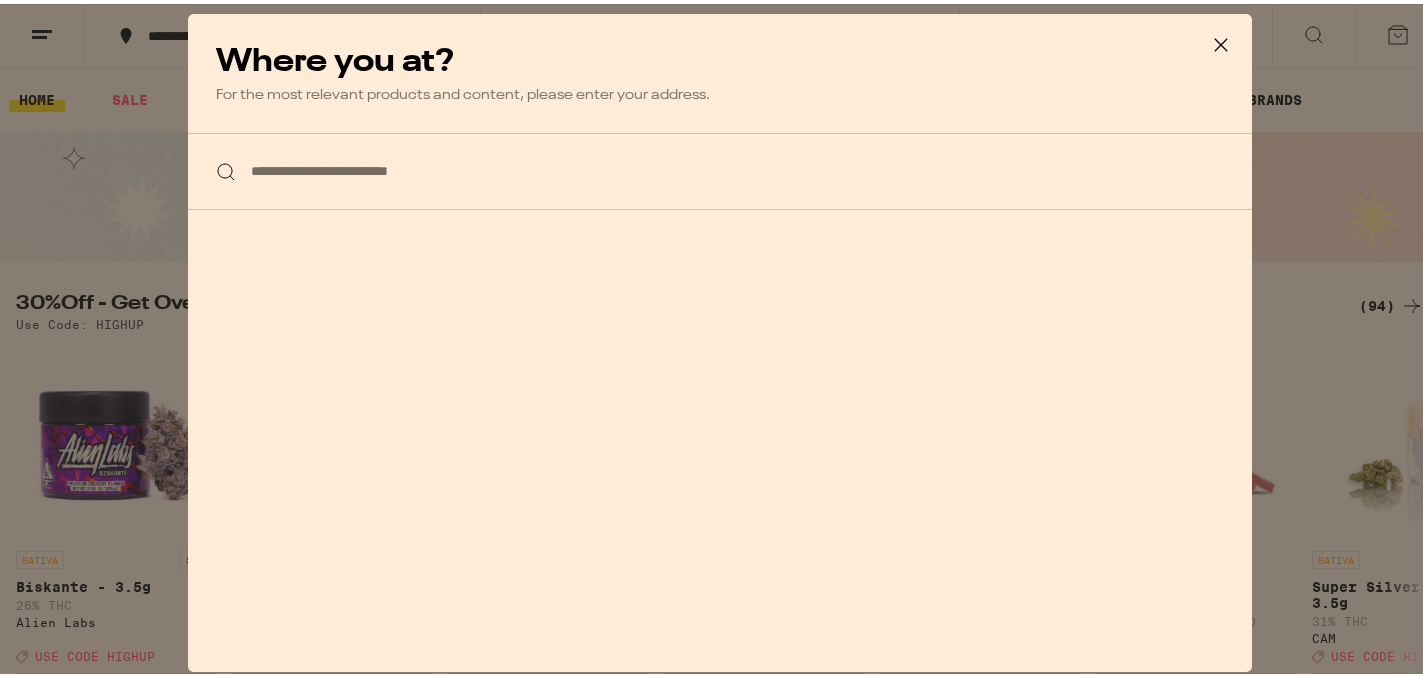 click on "**********" at bounding box center [720, 167] 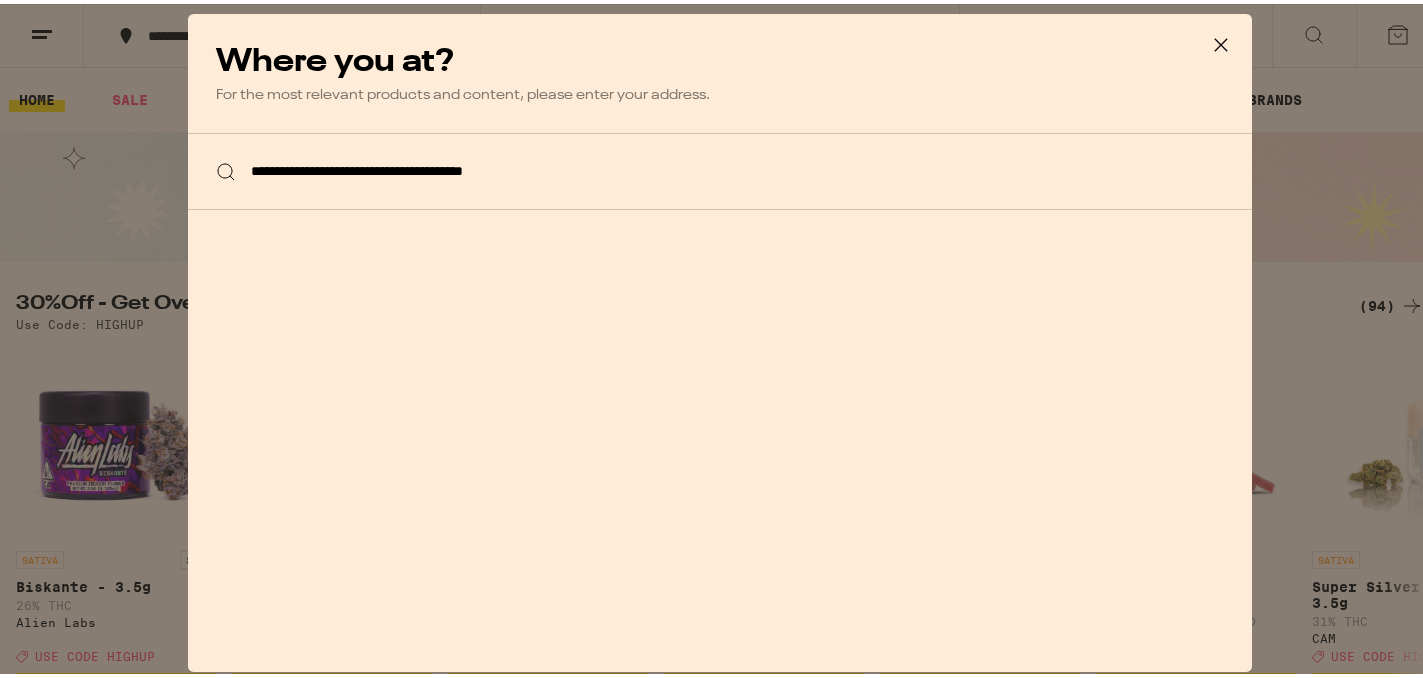drag, startPoint x: 668, startPoint y: 164, endPoint x: 419, endPoint y: 174, distance: 249.20073 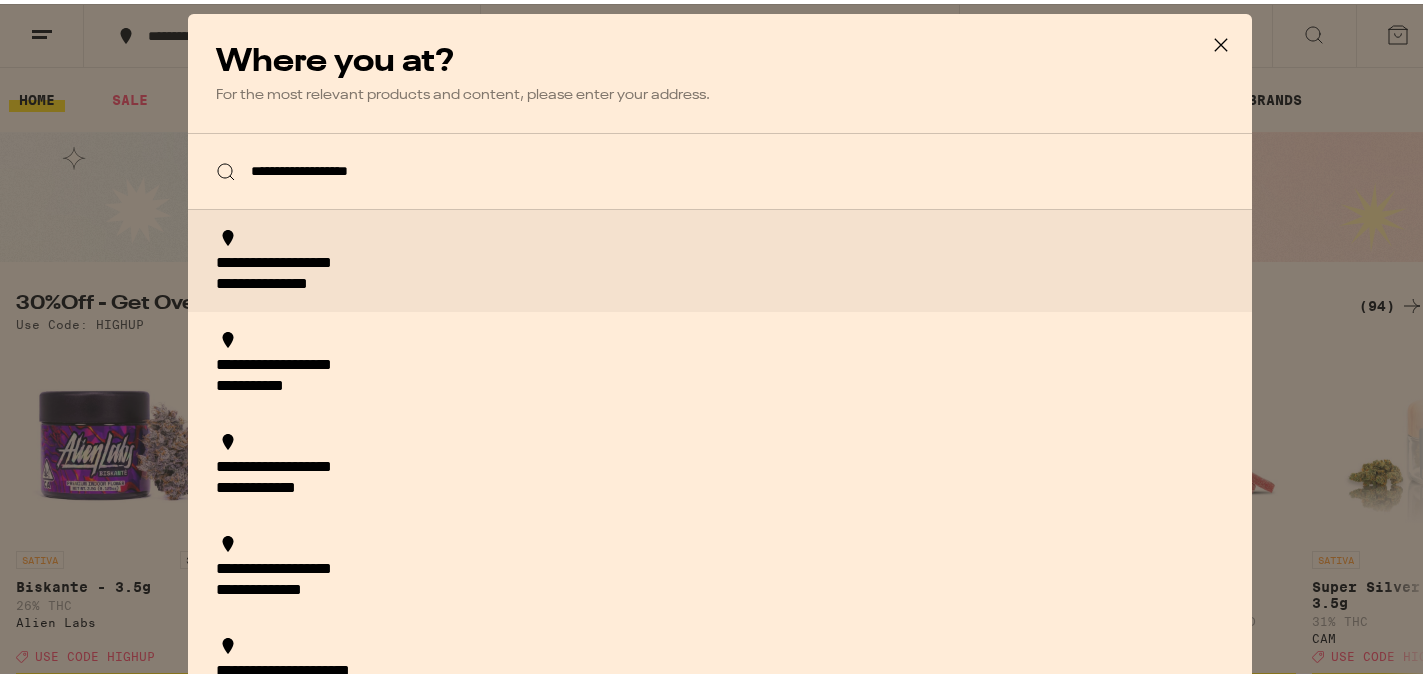 click on "**********" at bounding box center (726, 271) 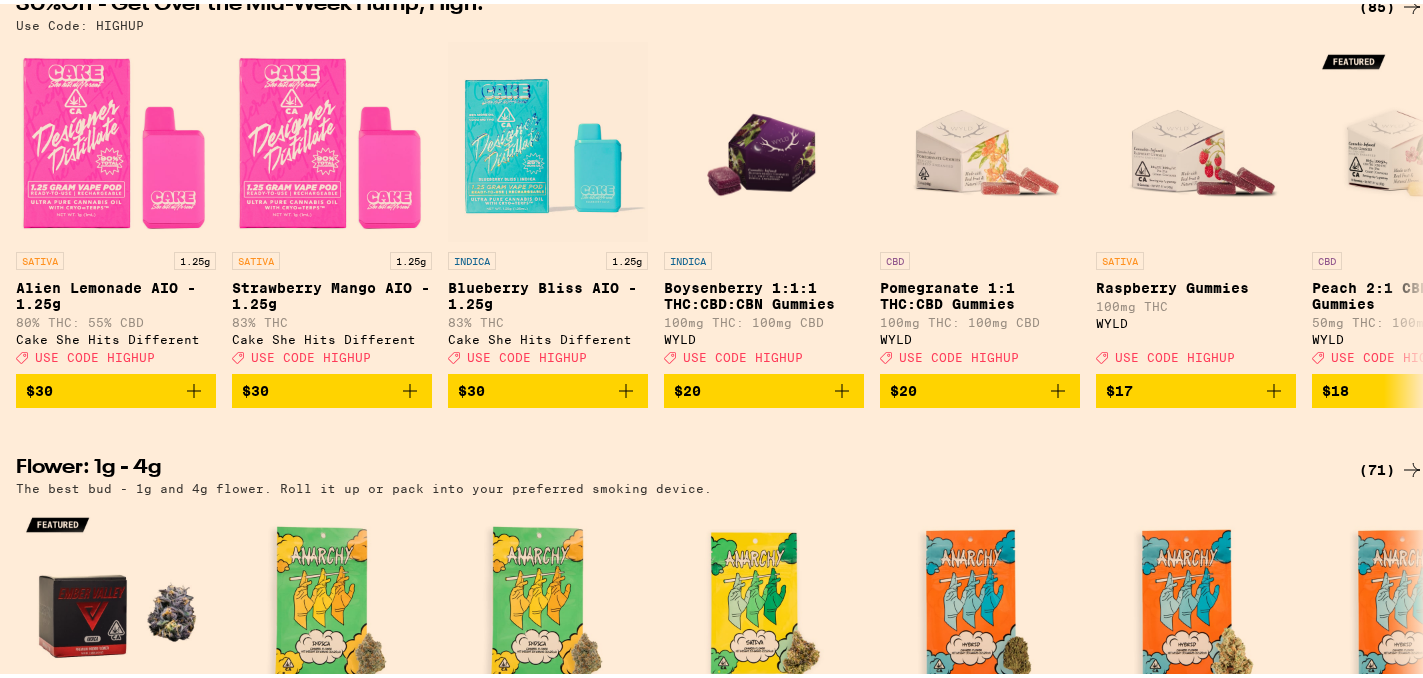 scroll, scrollTop: 0, scrollLeft: 0, axis: both 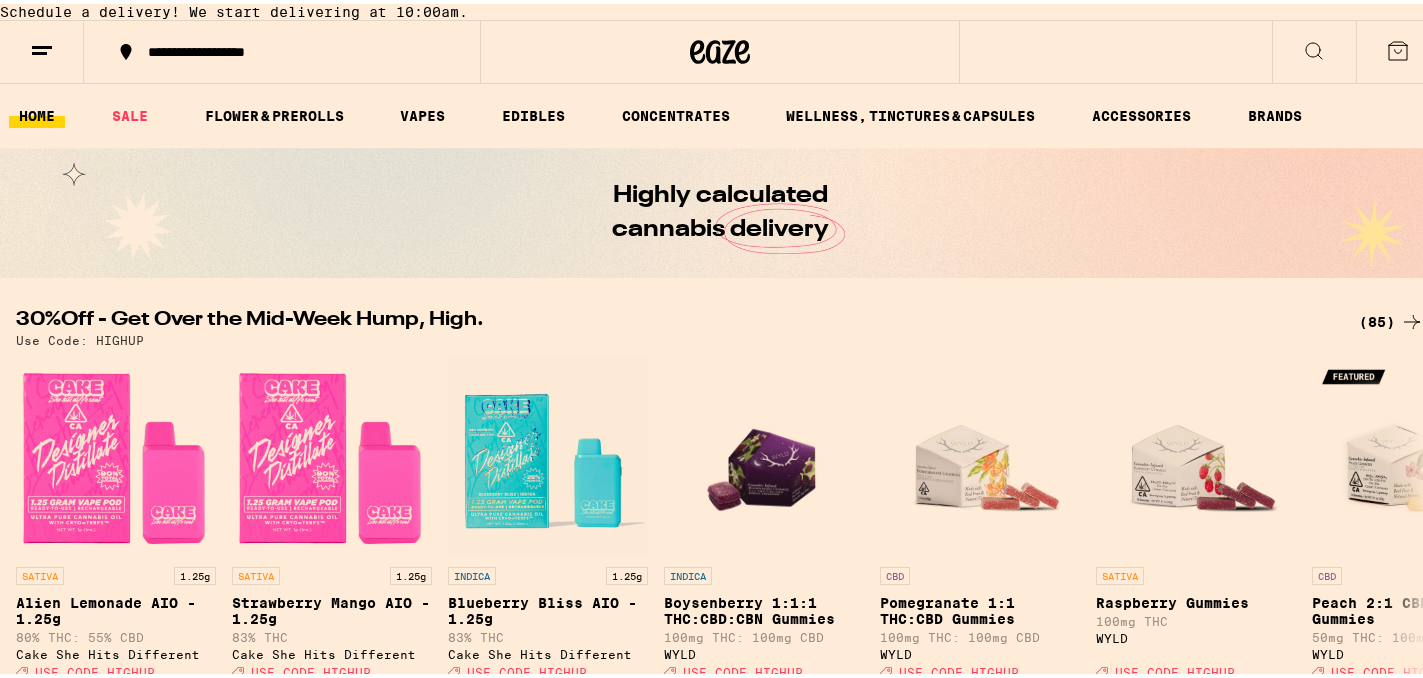 click 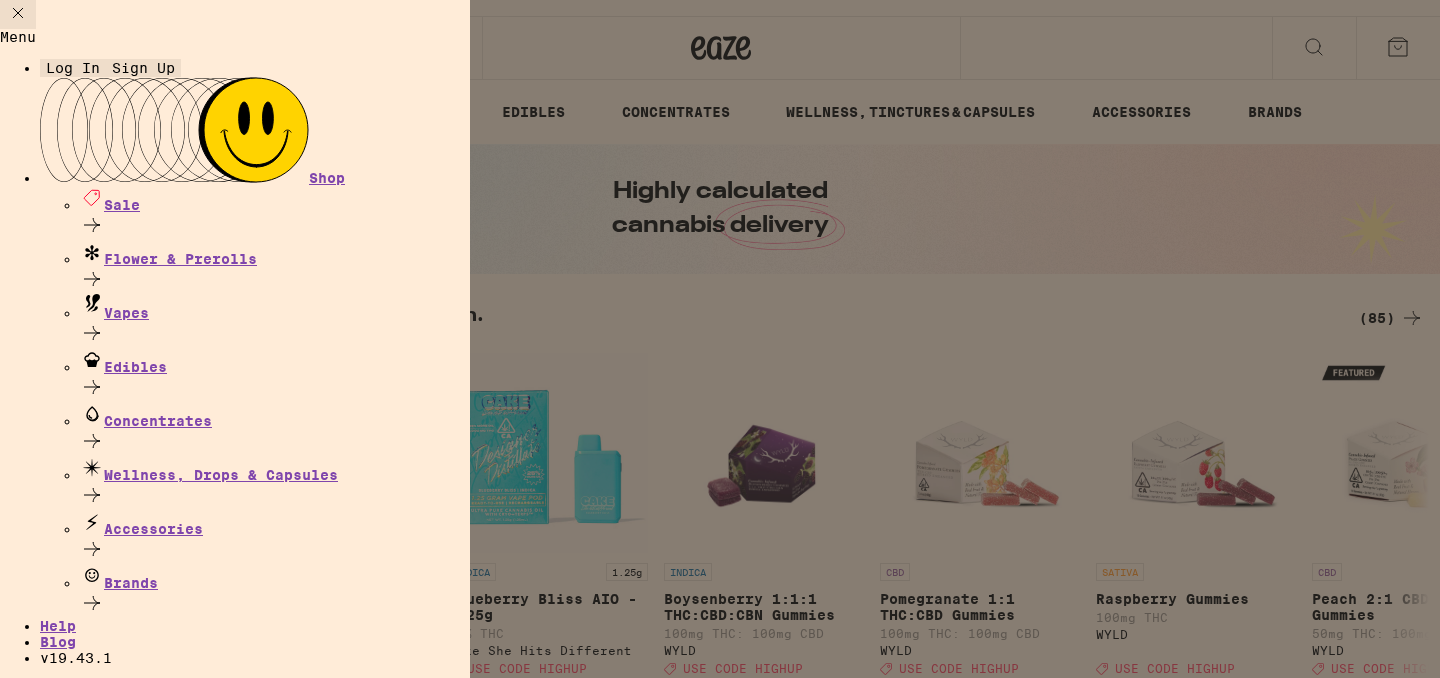 click on "Menu Log In Sign Up Shop Sale Flower & Prerolls Vapes Edibles Concentrates Wellness, Drops & Capsules Accessories Brands Help Blog v  19.43.1" at bounding box center [720, 339] 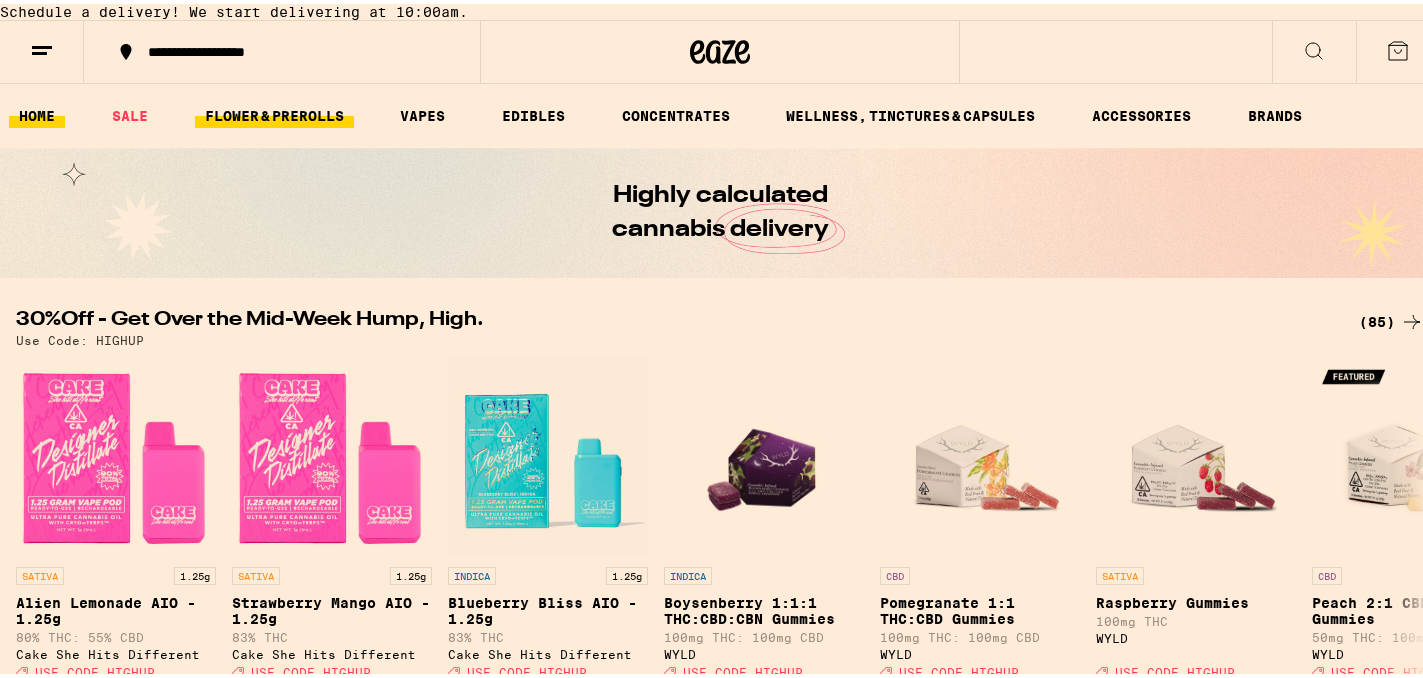 click on "FLOWER & PREROLLS" at bounding box center (274, 112) 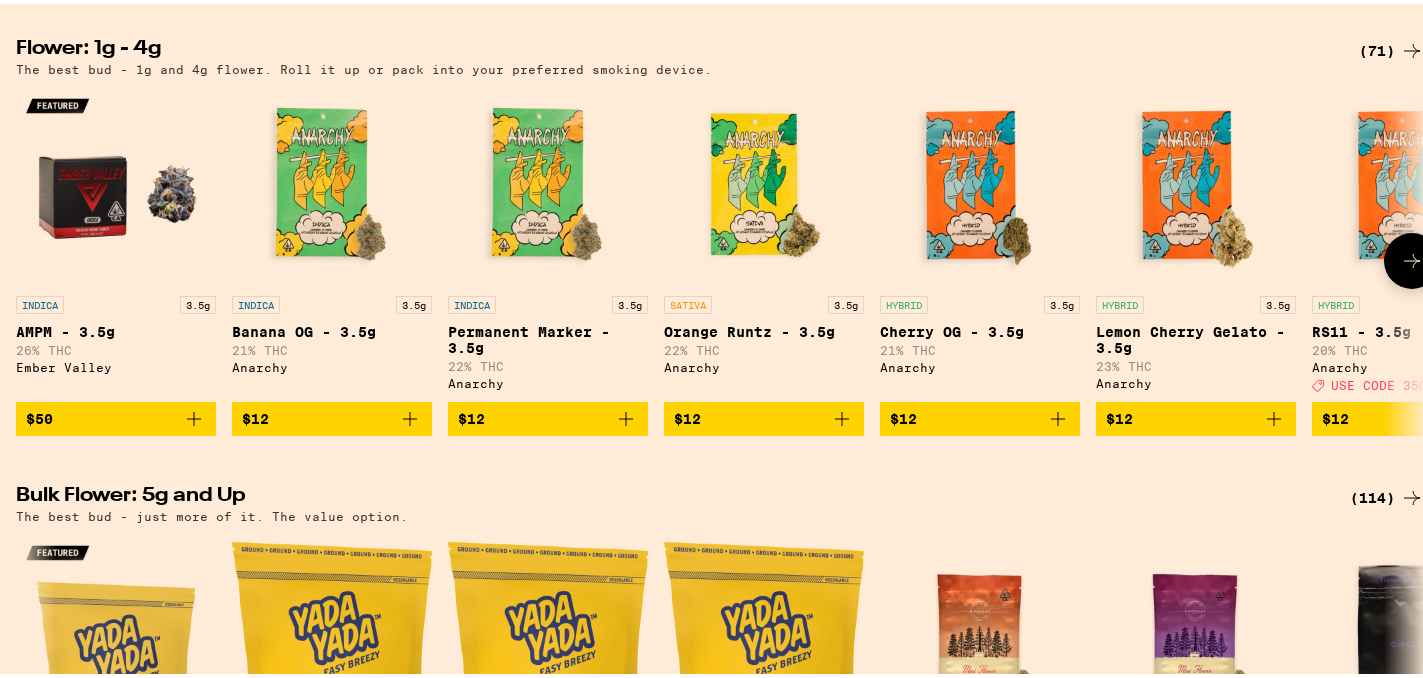 scroll, scrollTop: 247, scrollLeft: 0, axis: vertical 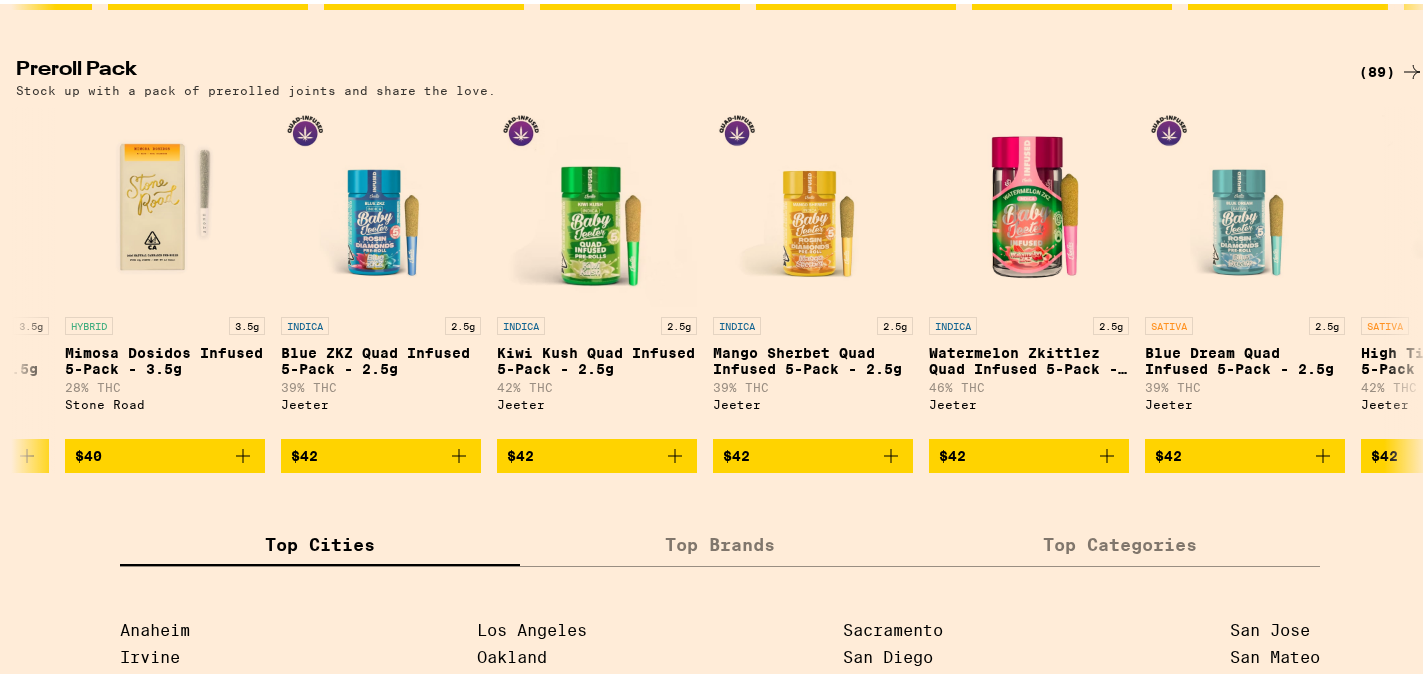 click on "(89)" at bounding box center (1391, 68) 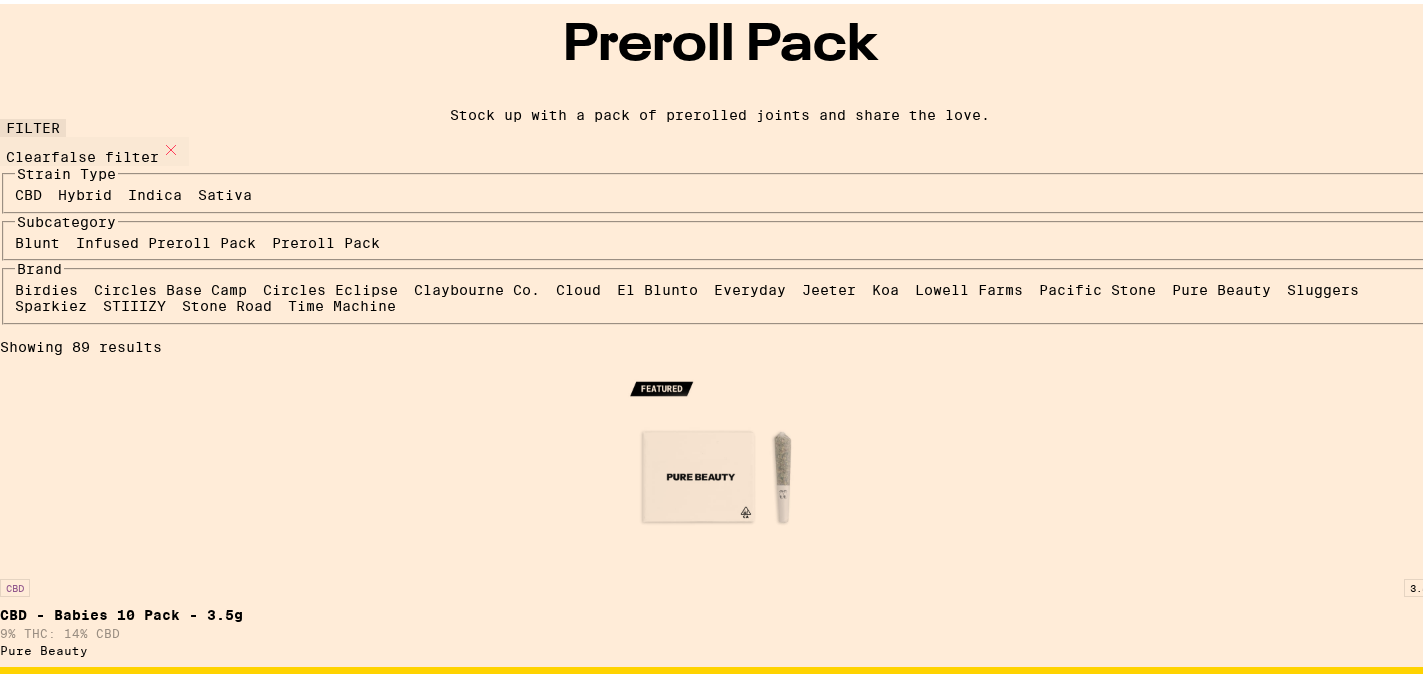 scroll, scrollTop: 96, scrollLeft: 0, axis: vertical 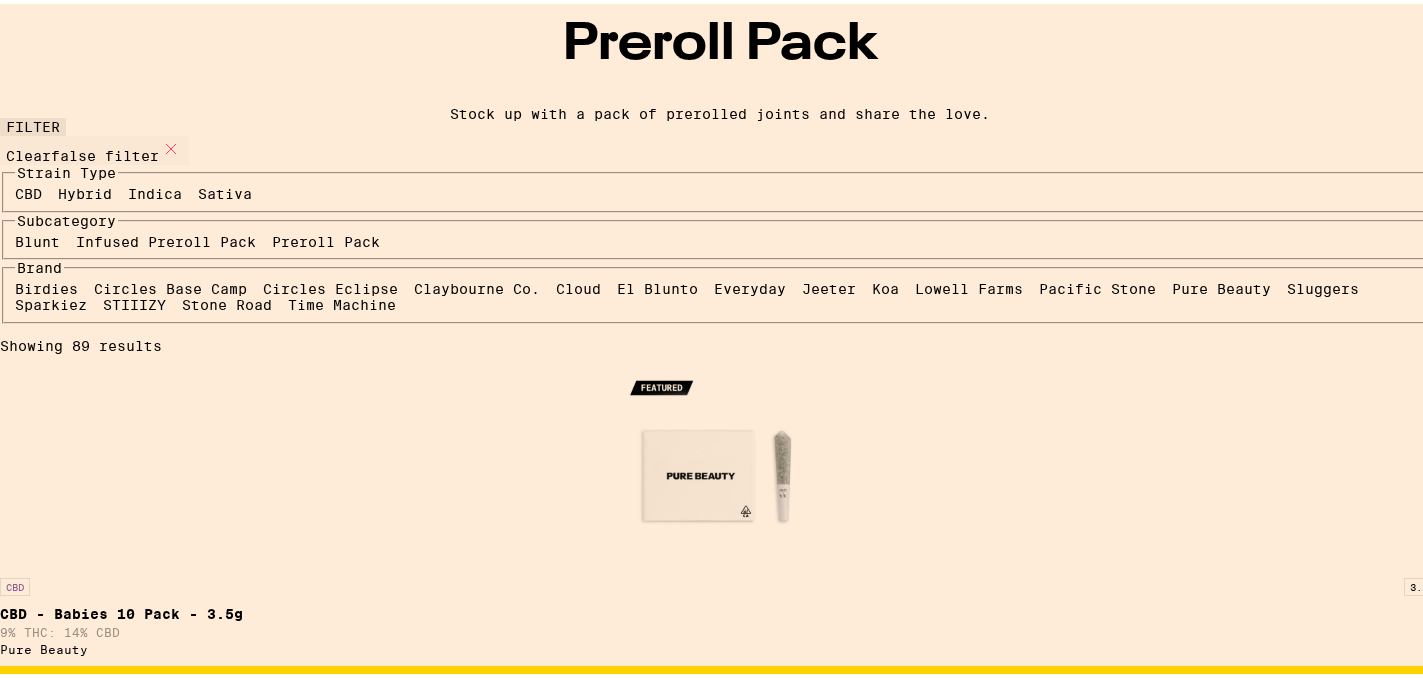 click on "CBD" at bounding box center [28, 190] 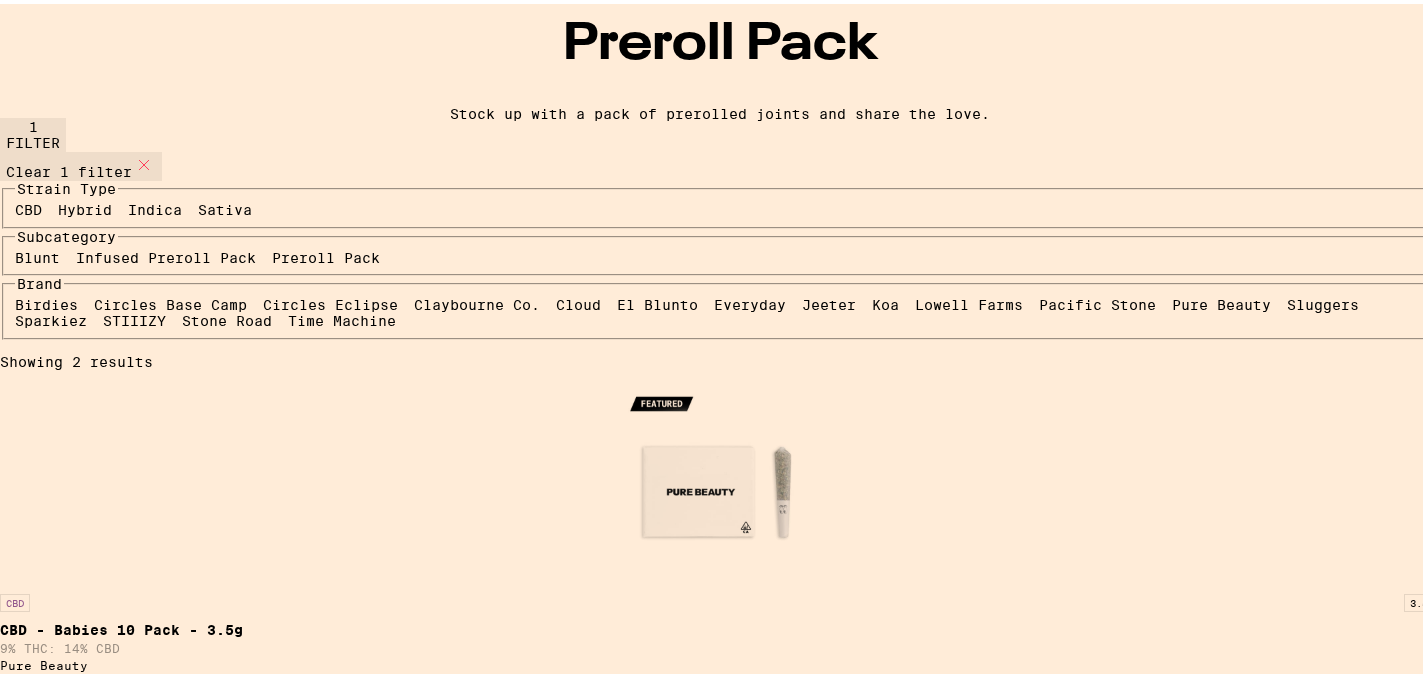 click on "CBD" at bounding box center [28, 206] 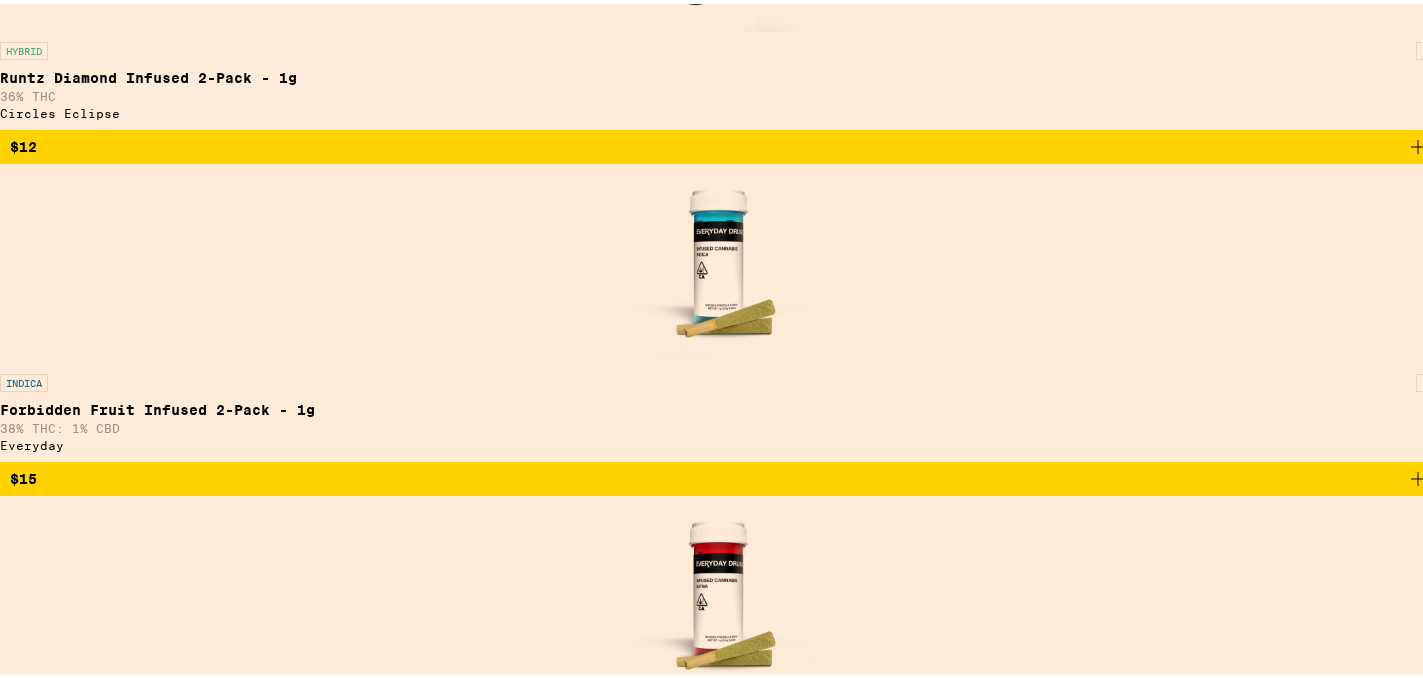 scroll, scrollTop: 1636, scrollLeft: 0, axis: vertical 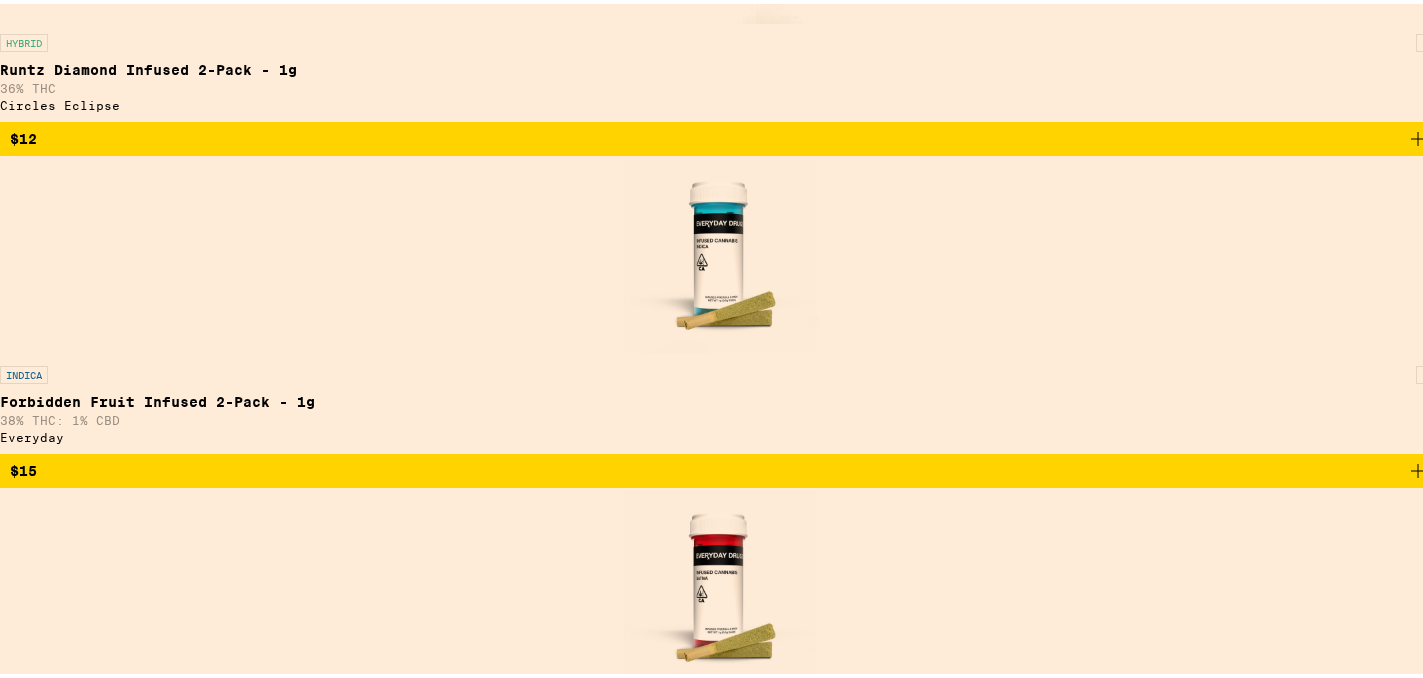 click at bounding box center [720, 5896] 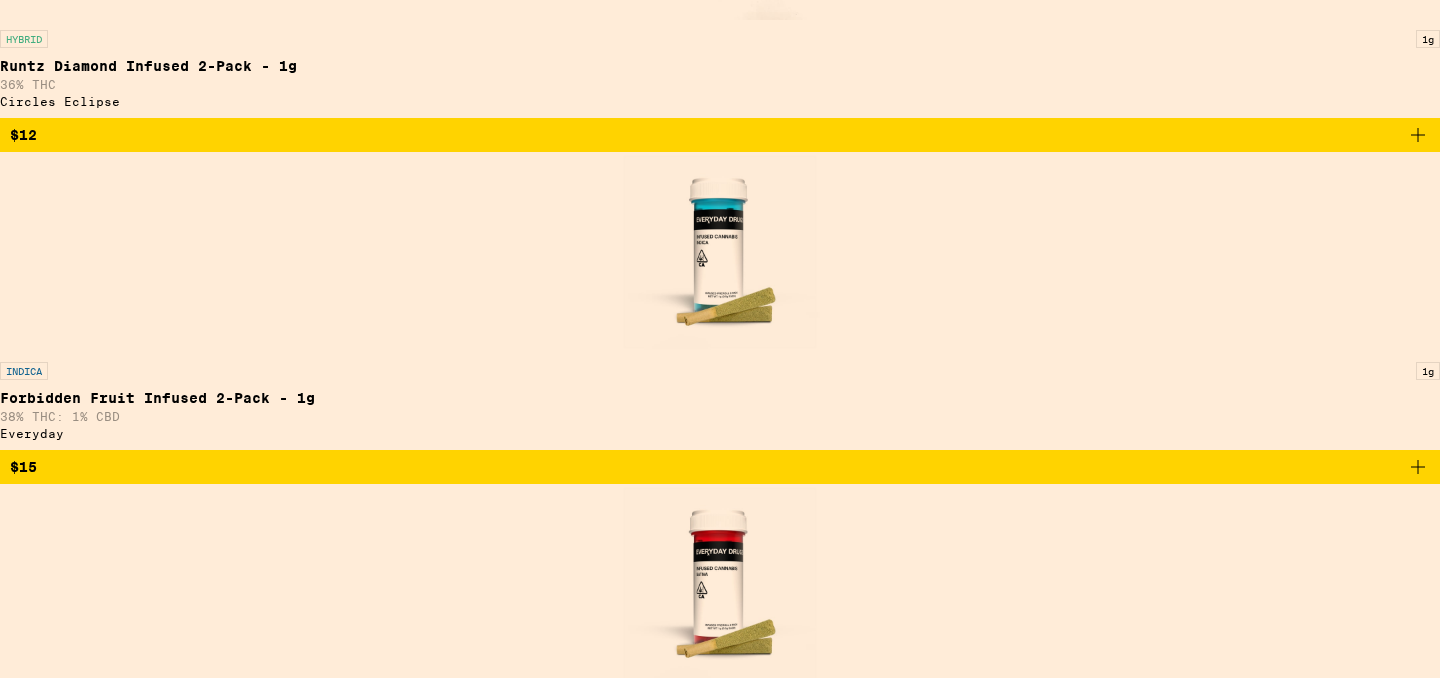 click on "Add To Bag" at bounding box center (51, 29565) 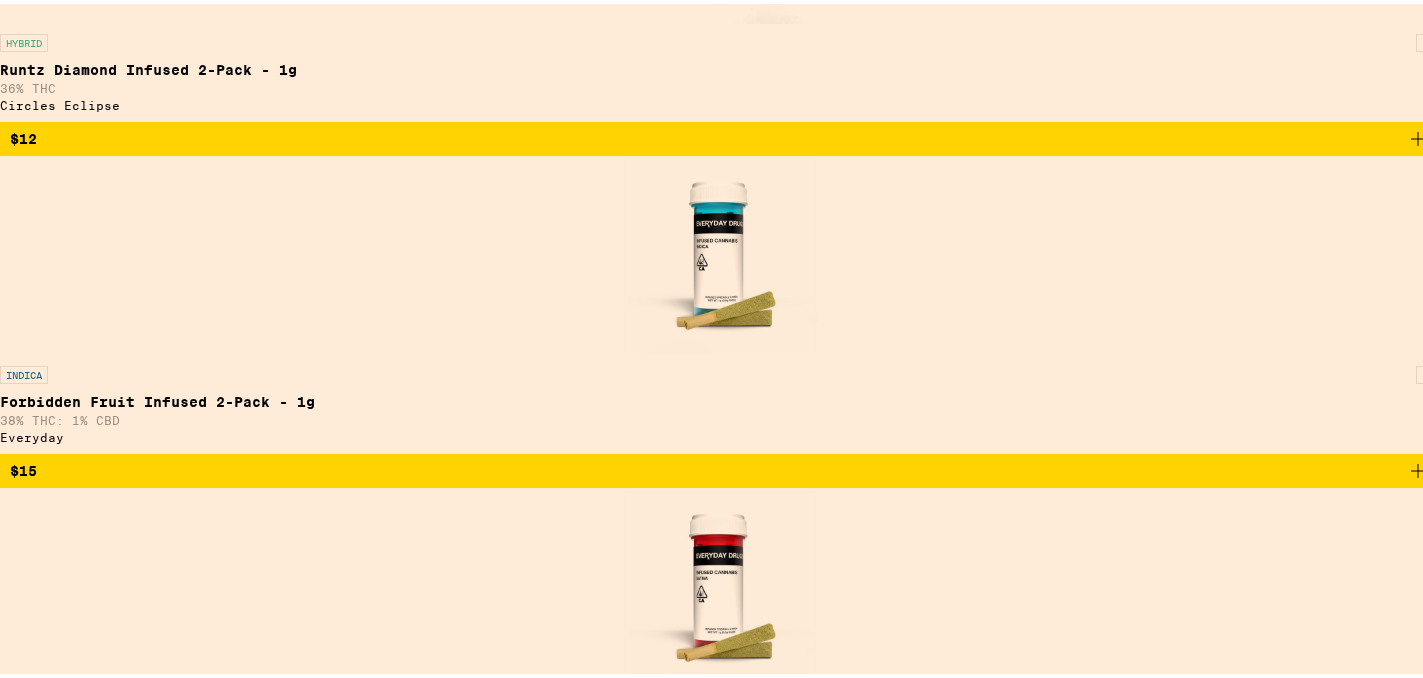 click 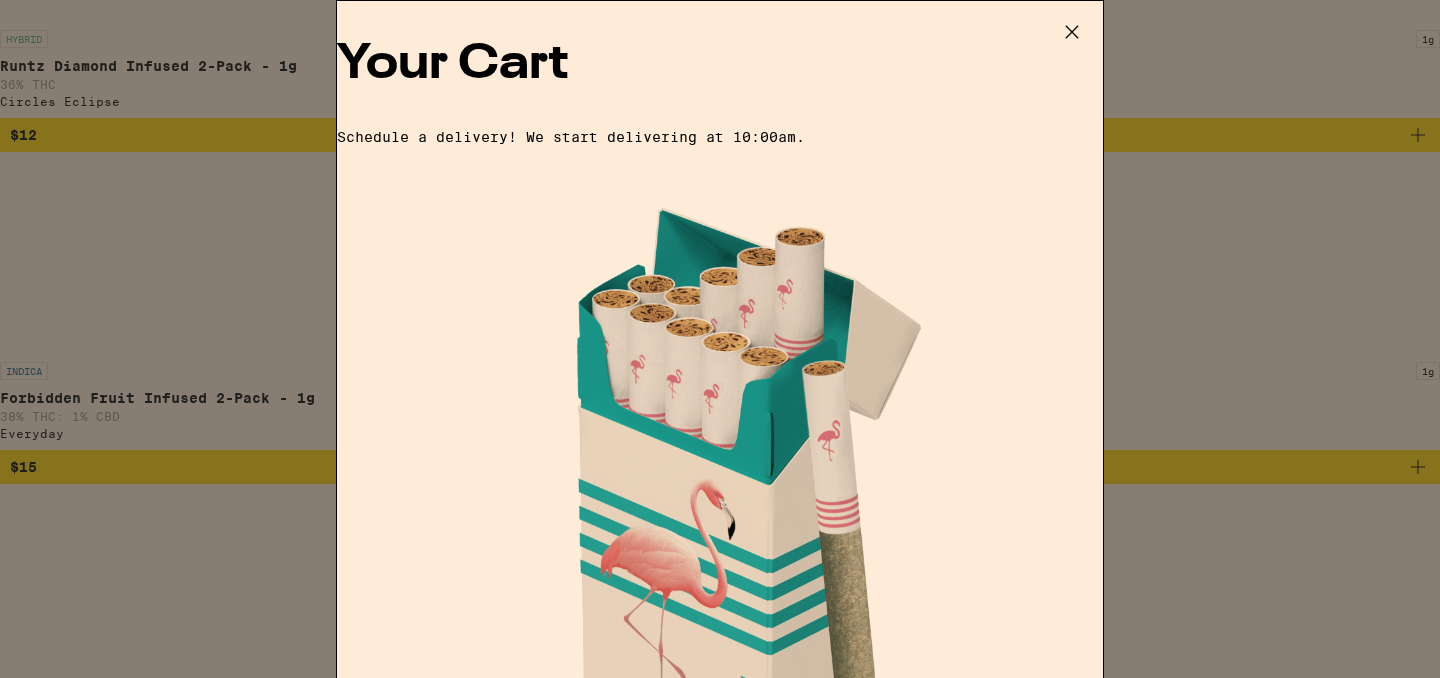 click on "Apply Promo" at bounding box center (392, 1548) 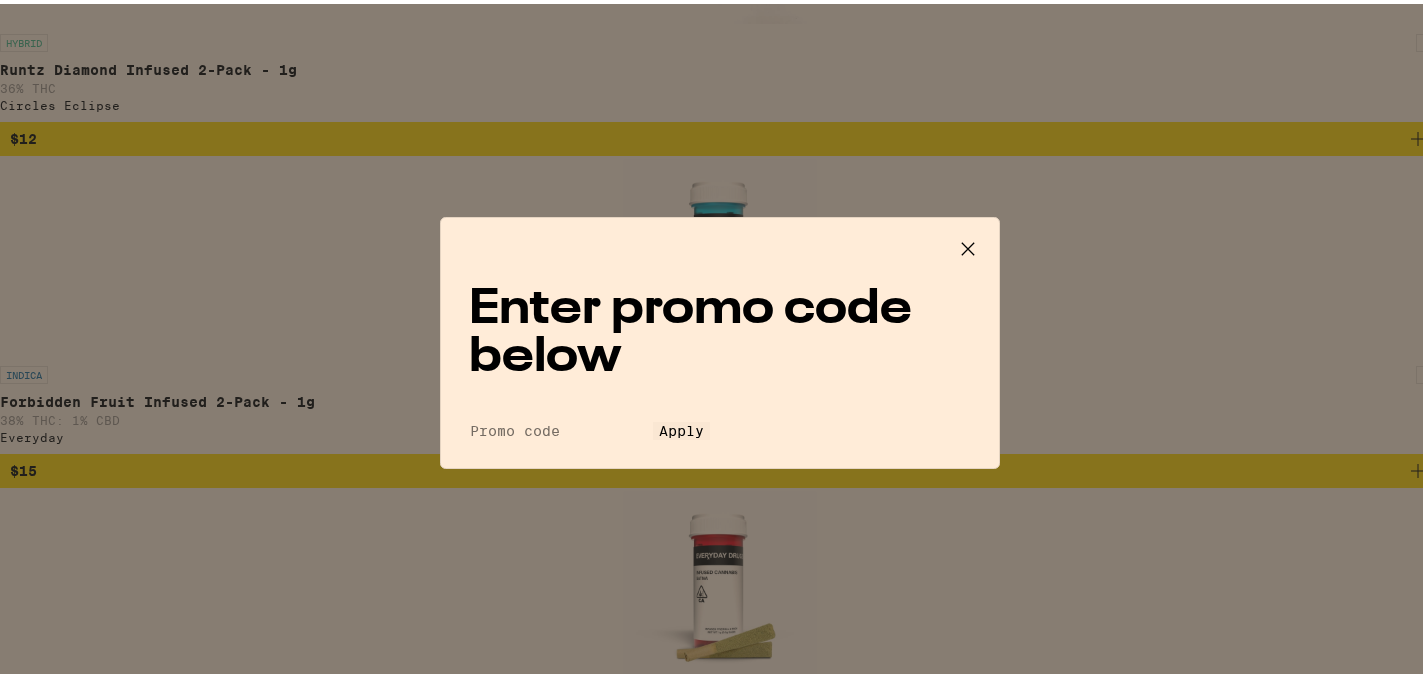 click on "Promo Code" at bounding box center (561, 427) 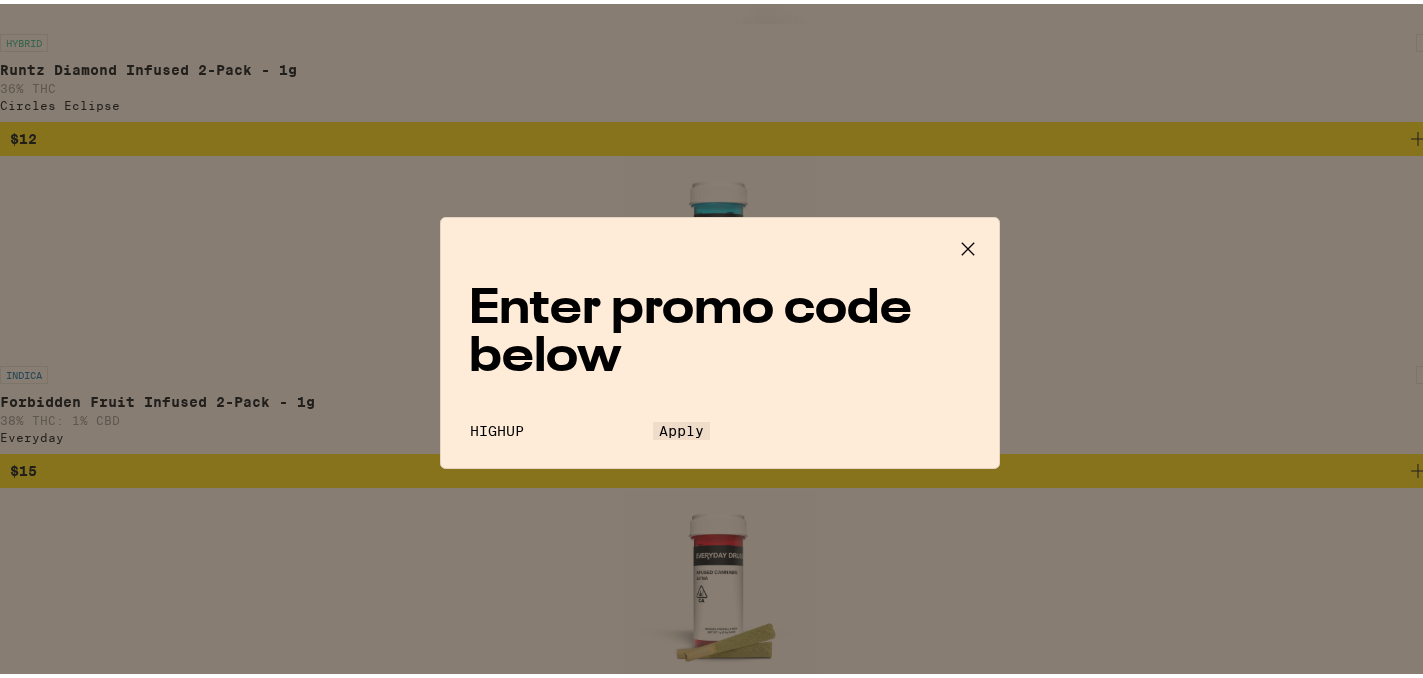 type on "HIGHUP" 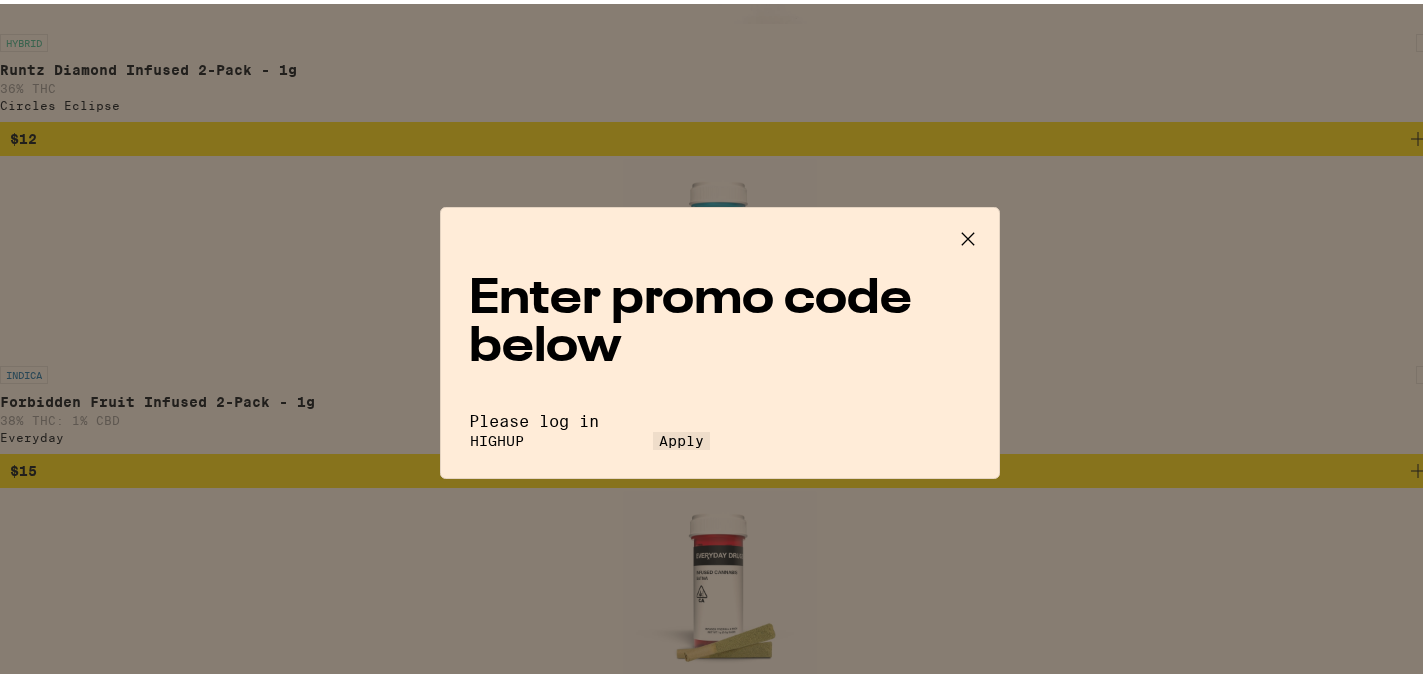 click on "Please log in" at bounding box center (720, 417) 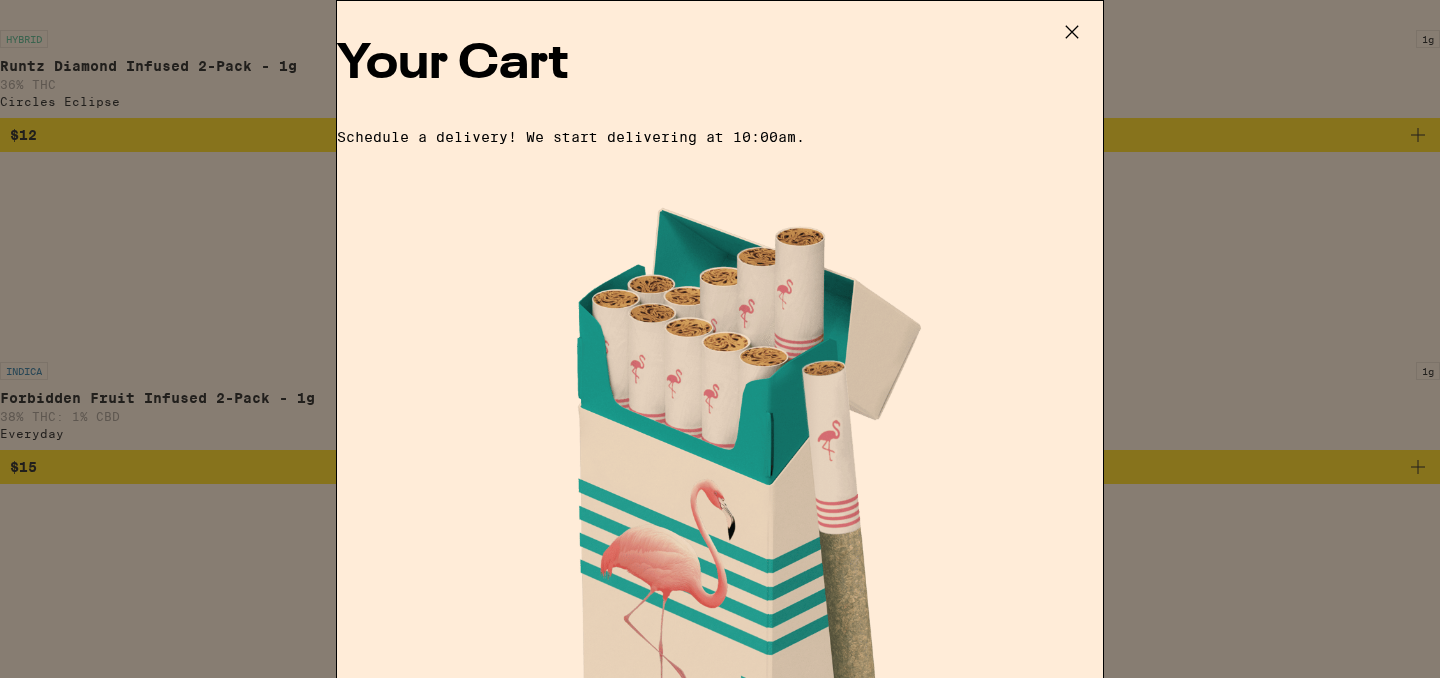 click 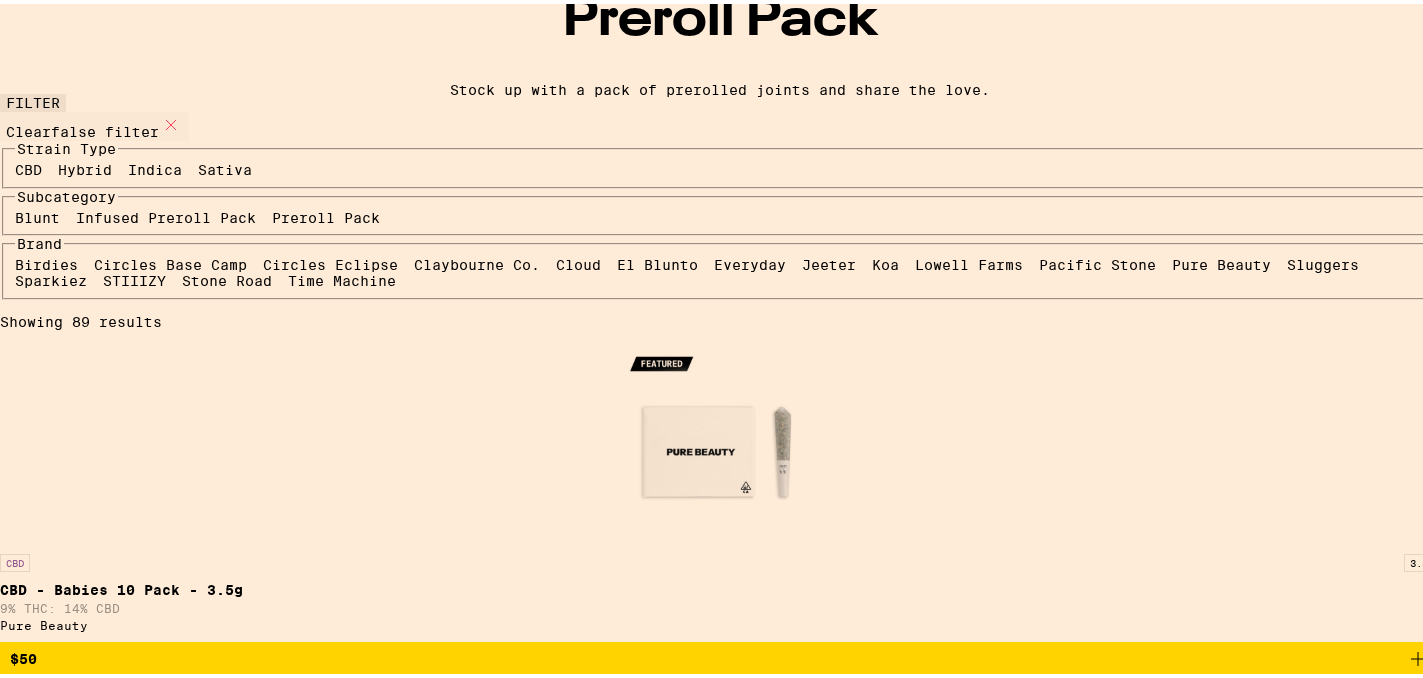scroll, scrollTop: 0, scrollLeft: 0, axis: both 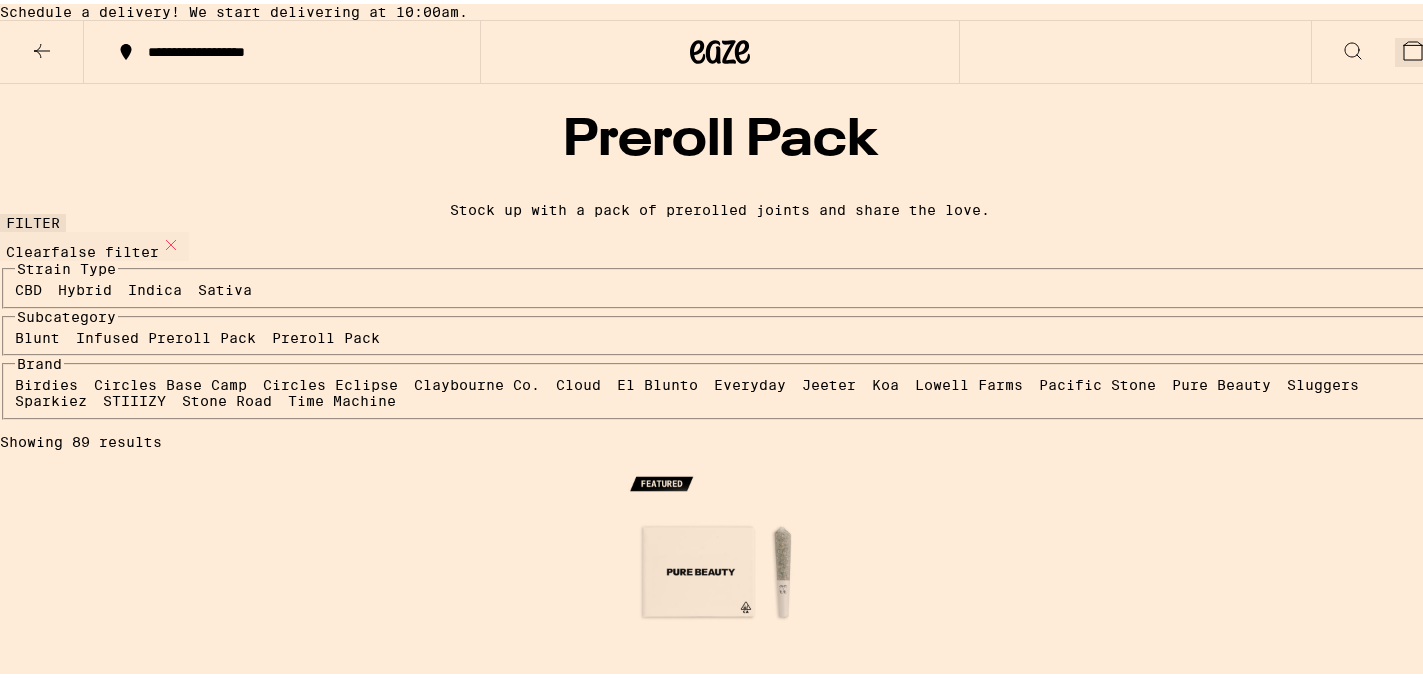 click 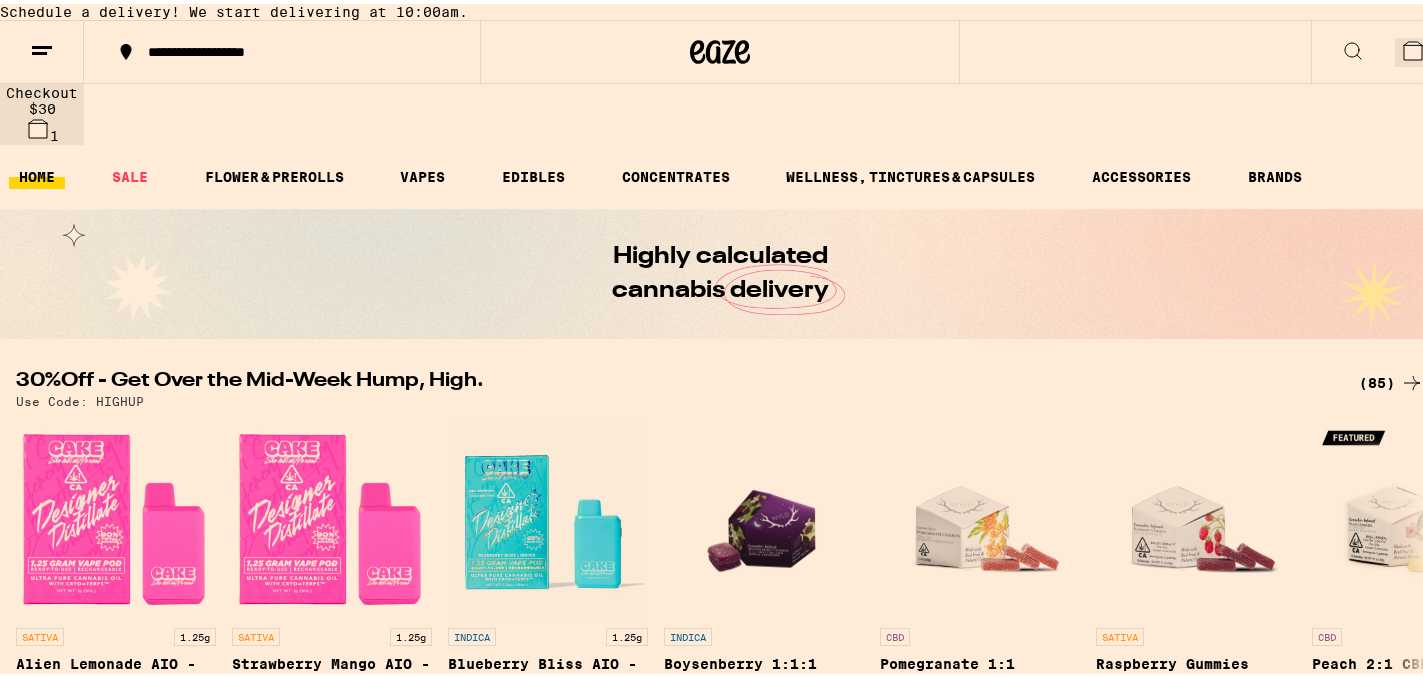 scroll, scrollTop: 0, scrollLeft: 0, axis: both 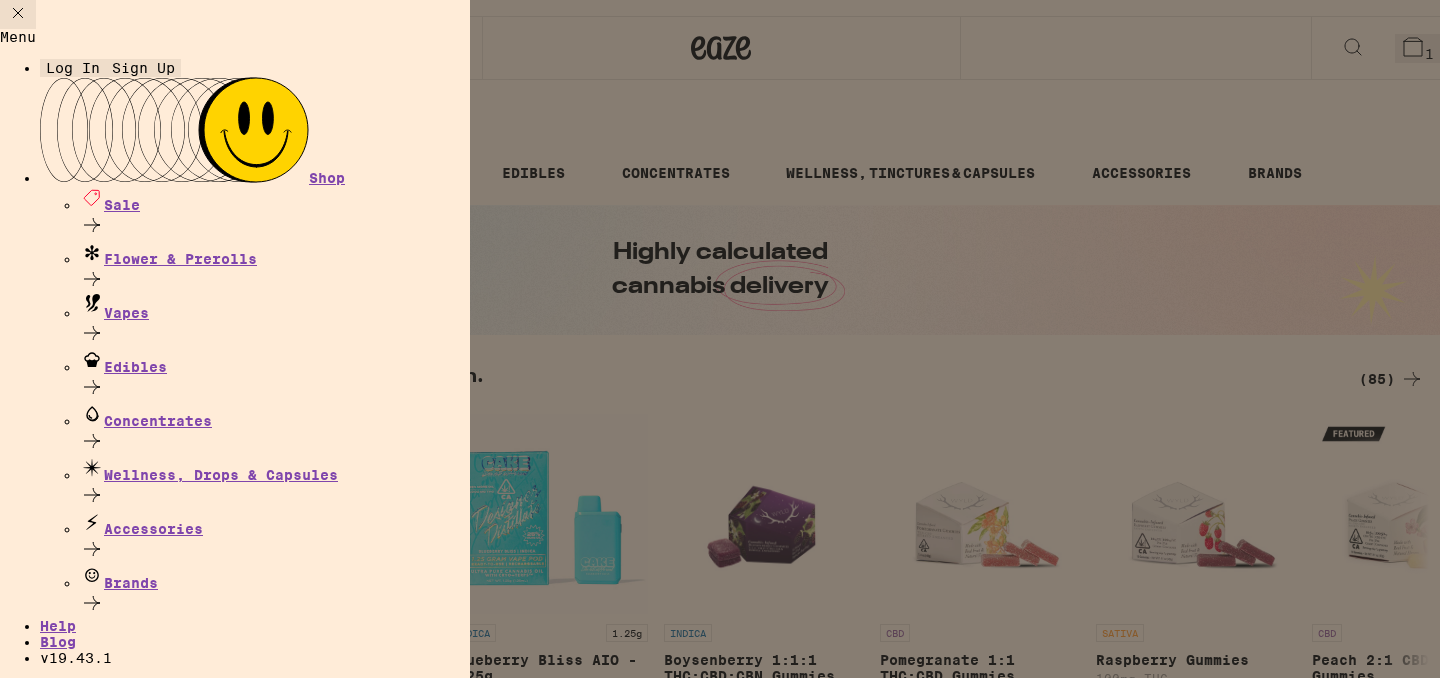 click on "Log In" at bounding box center [73, 68] 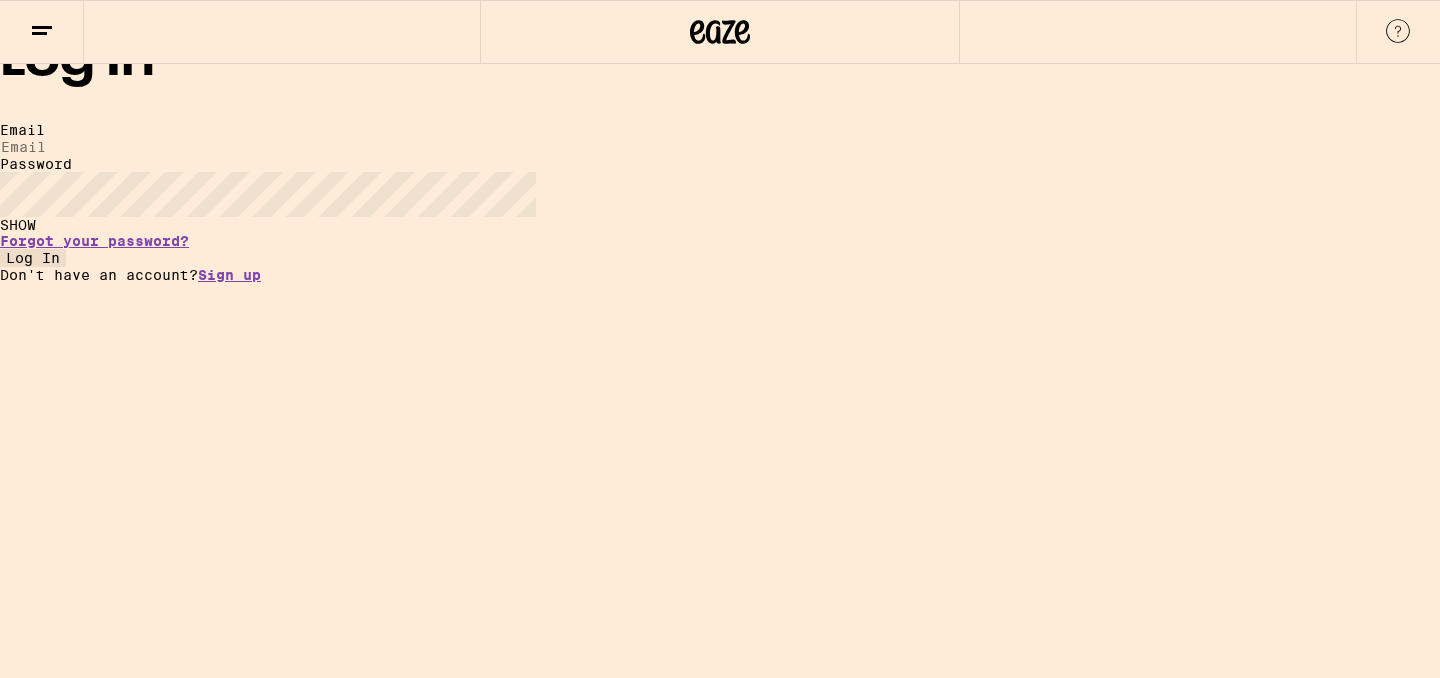 click on "Email" at bounding box center (92, 147) 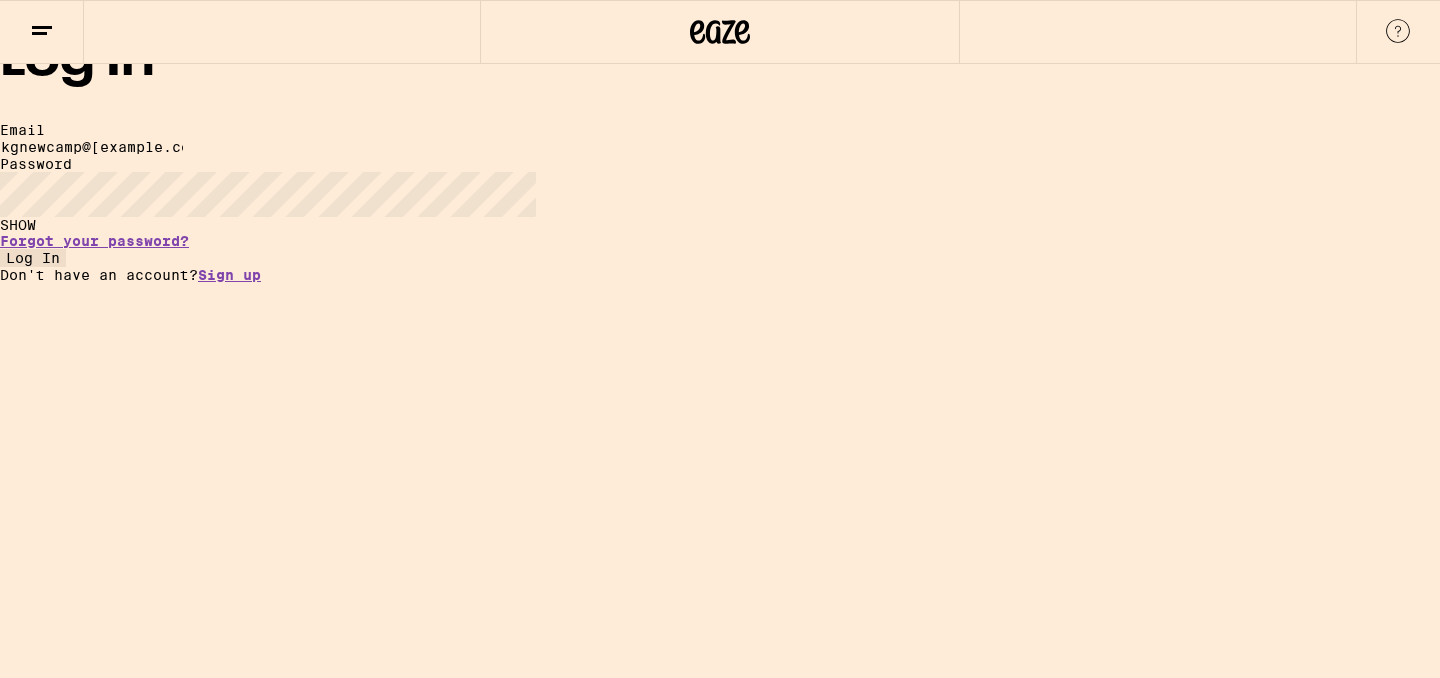 click on "Log In" at bounding box center [33, 258] 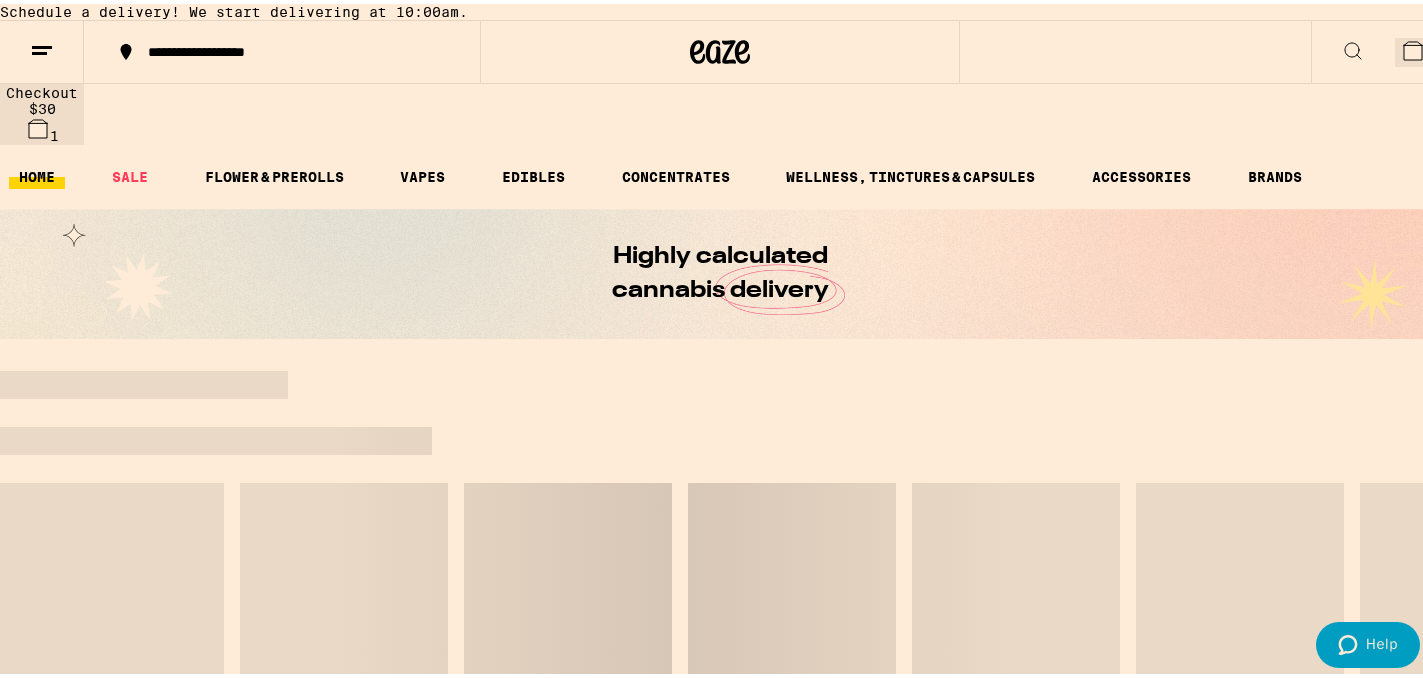 scroll, scrollTop: 0, scrollLeft: 0, axis: both 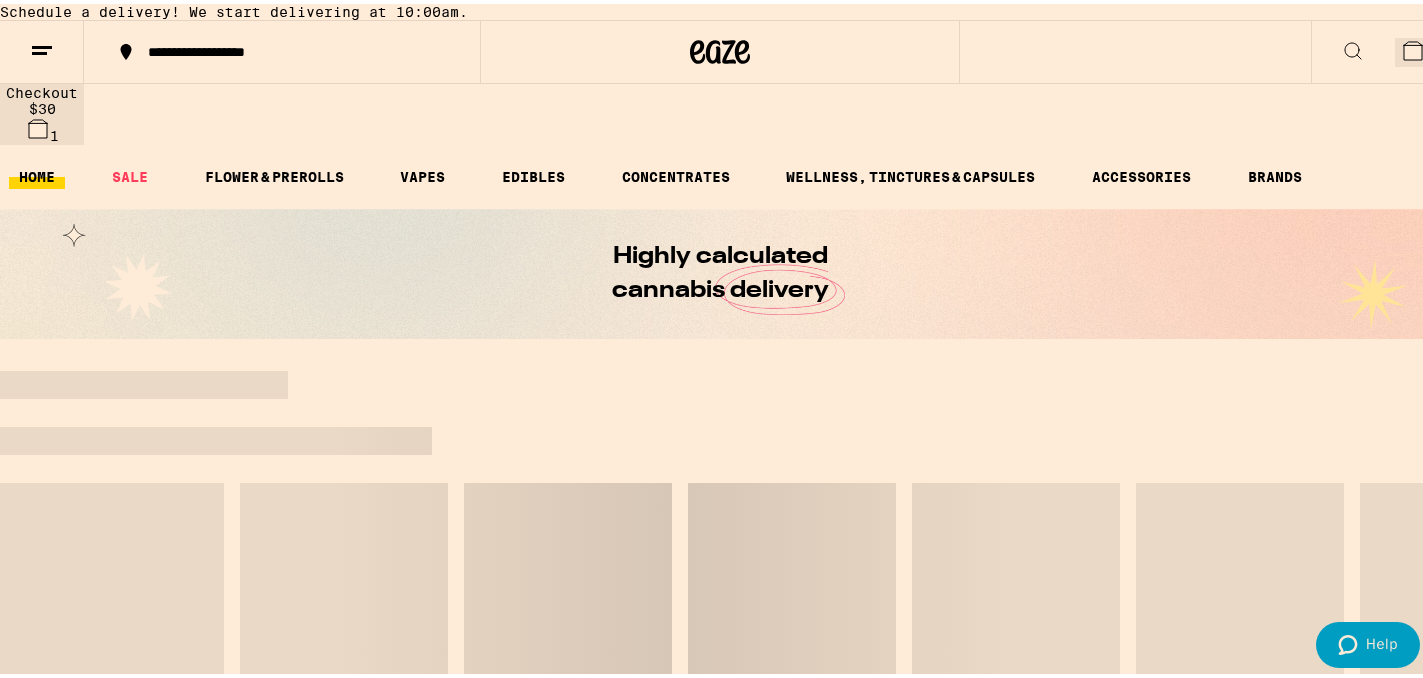 click on "1" at bounding box center (1429, 54) 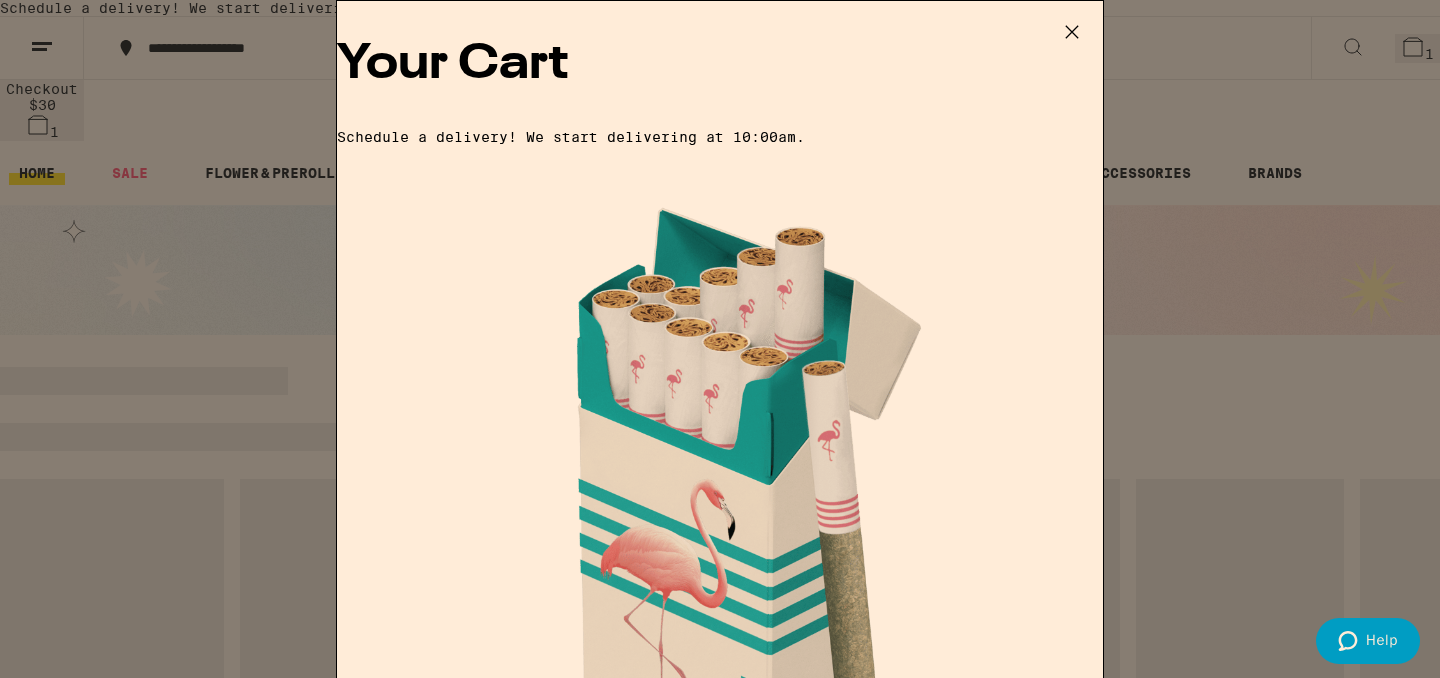 click on "Apply Promo" at bounding box center (392, 1230) 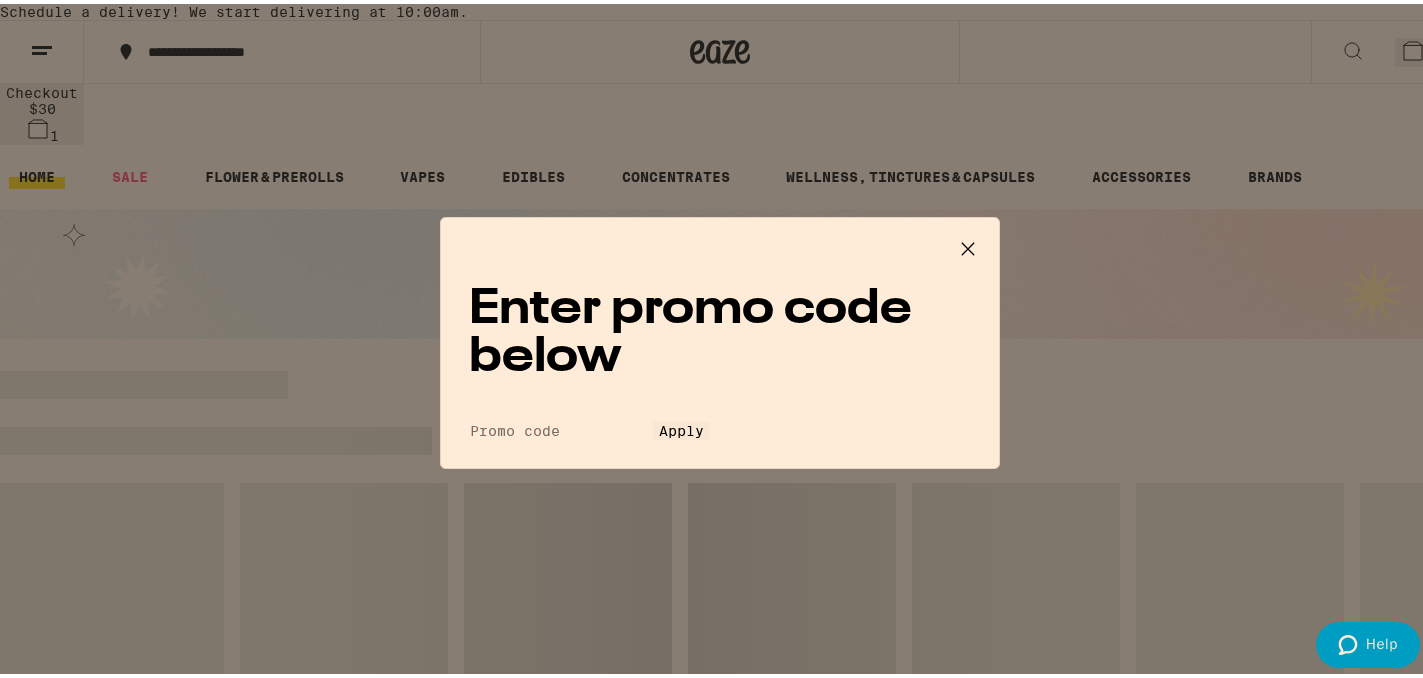 scroll, scrollTop: 0, scrollLeft: 0, axis: both 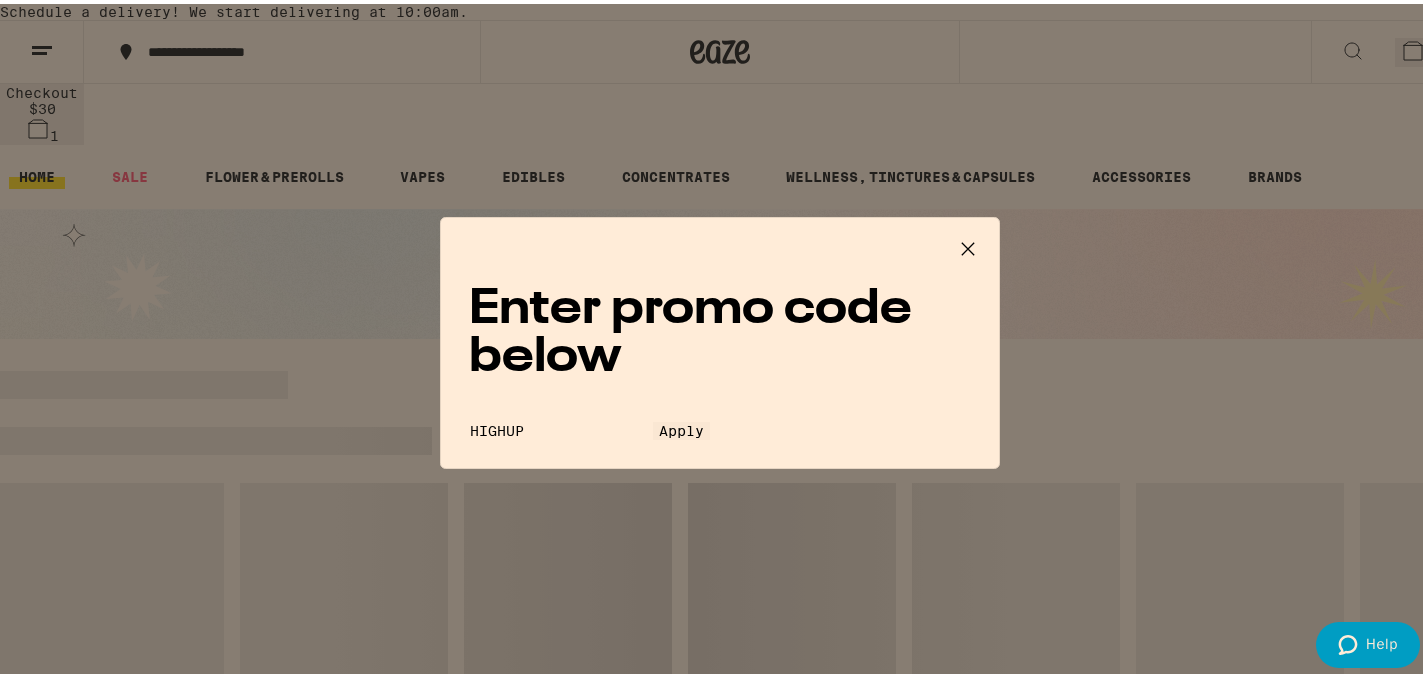 type on "HIGHUP" 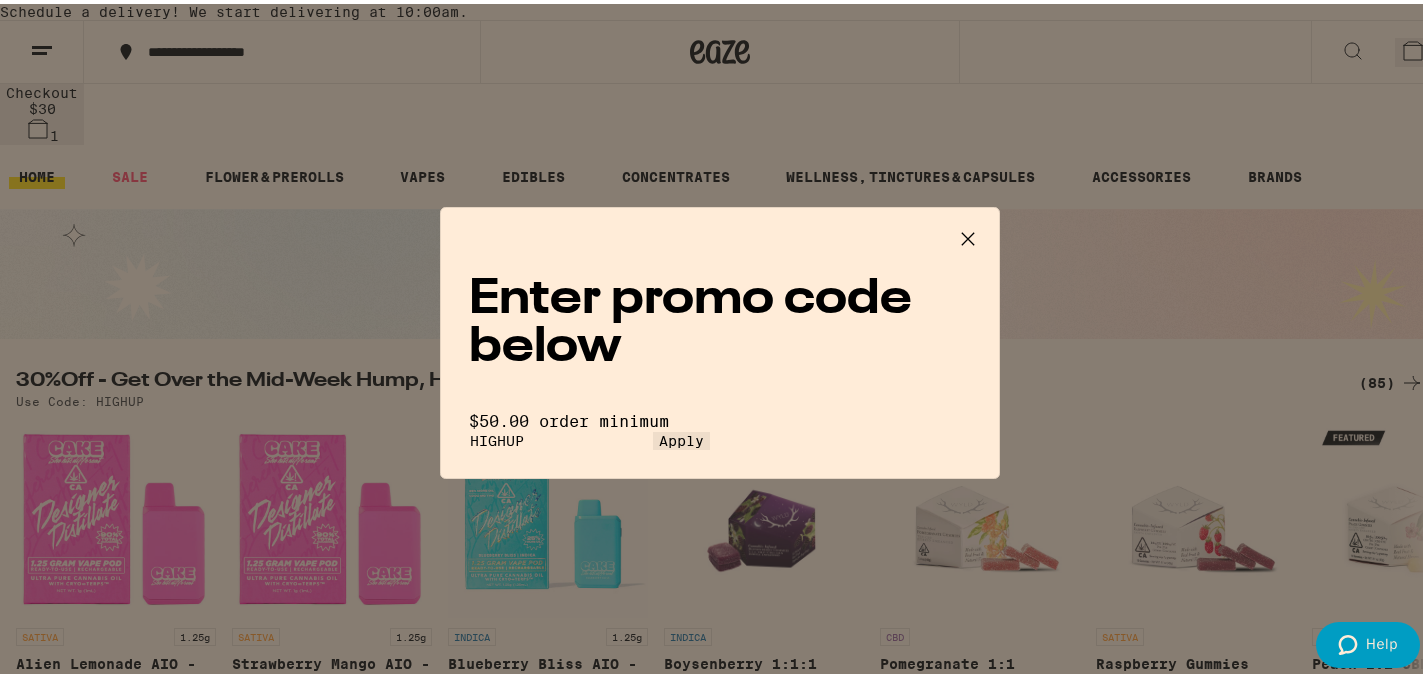 click 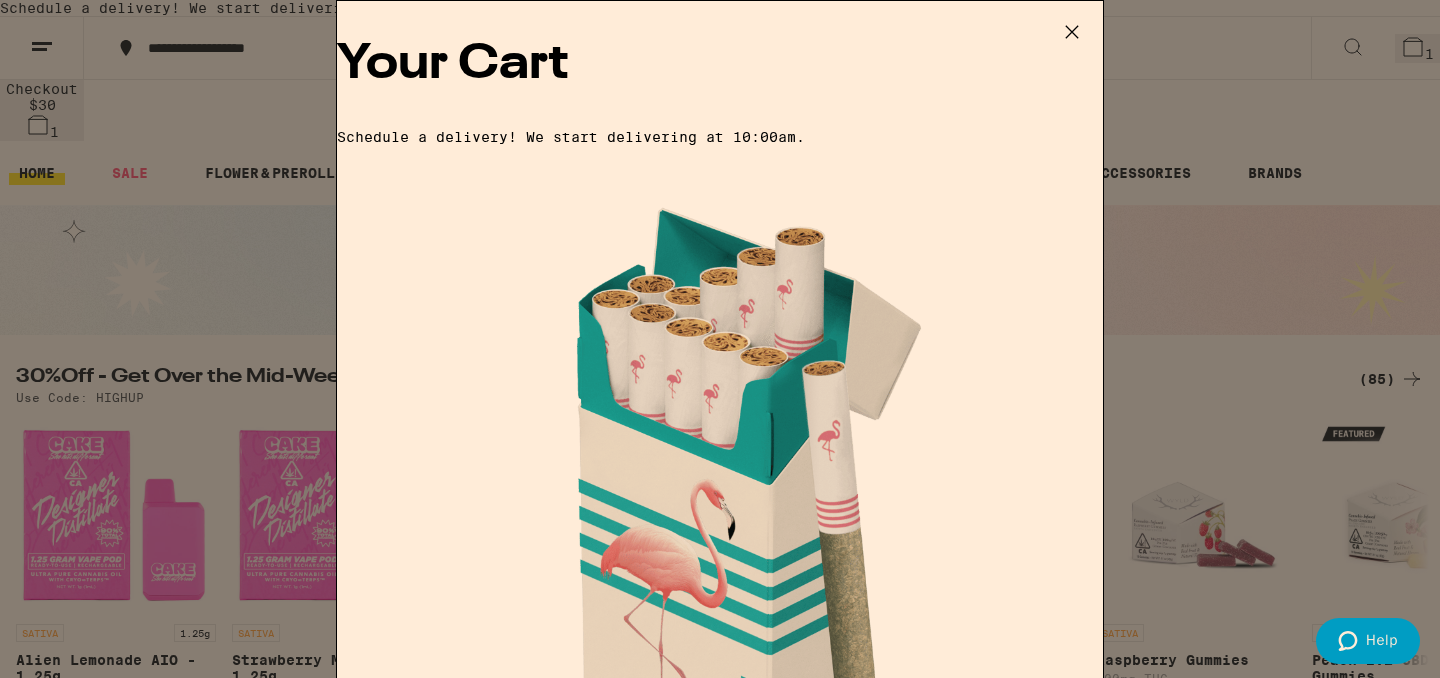 click on "Apply Promo" at bounding box center [392, 1612] 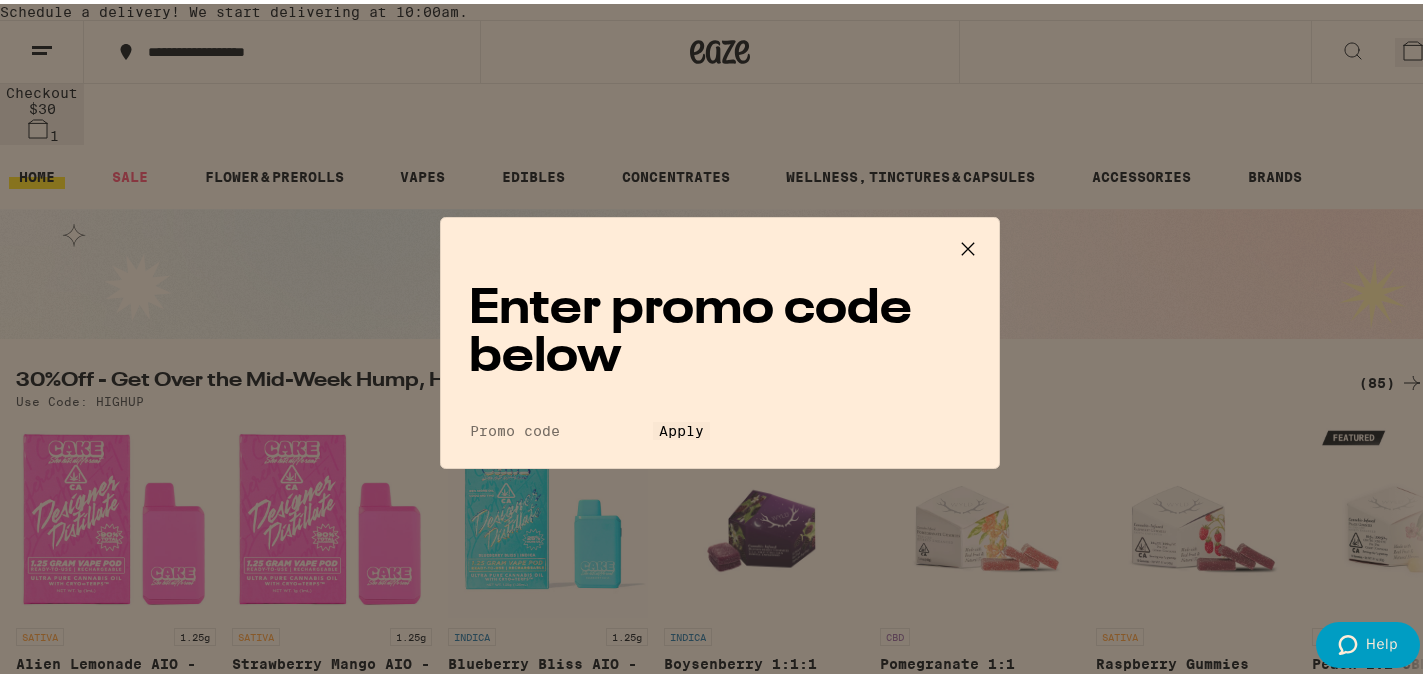 click on "Promo Code" at bounding box center (561, 427) 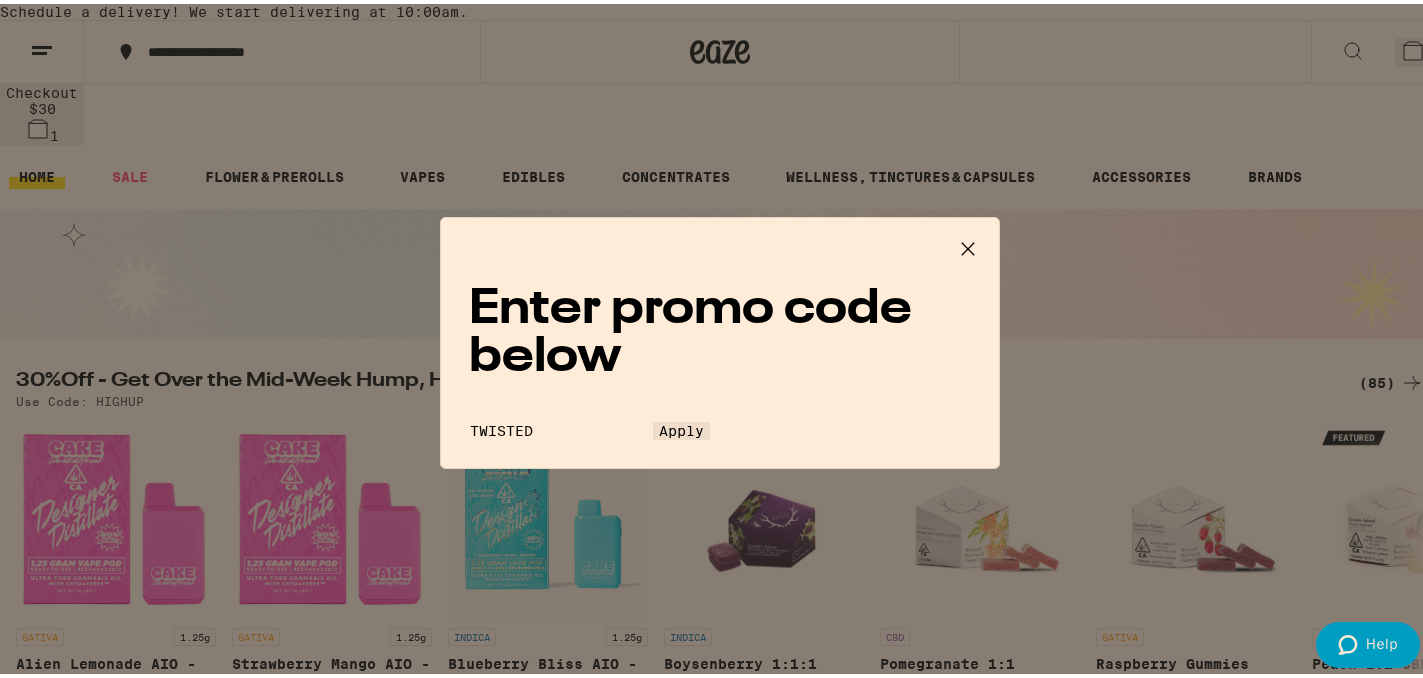 scroll, scrollTop: 0, scrollLeft: 0, axis: both 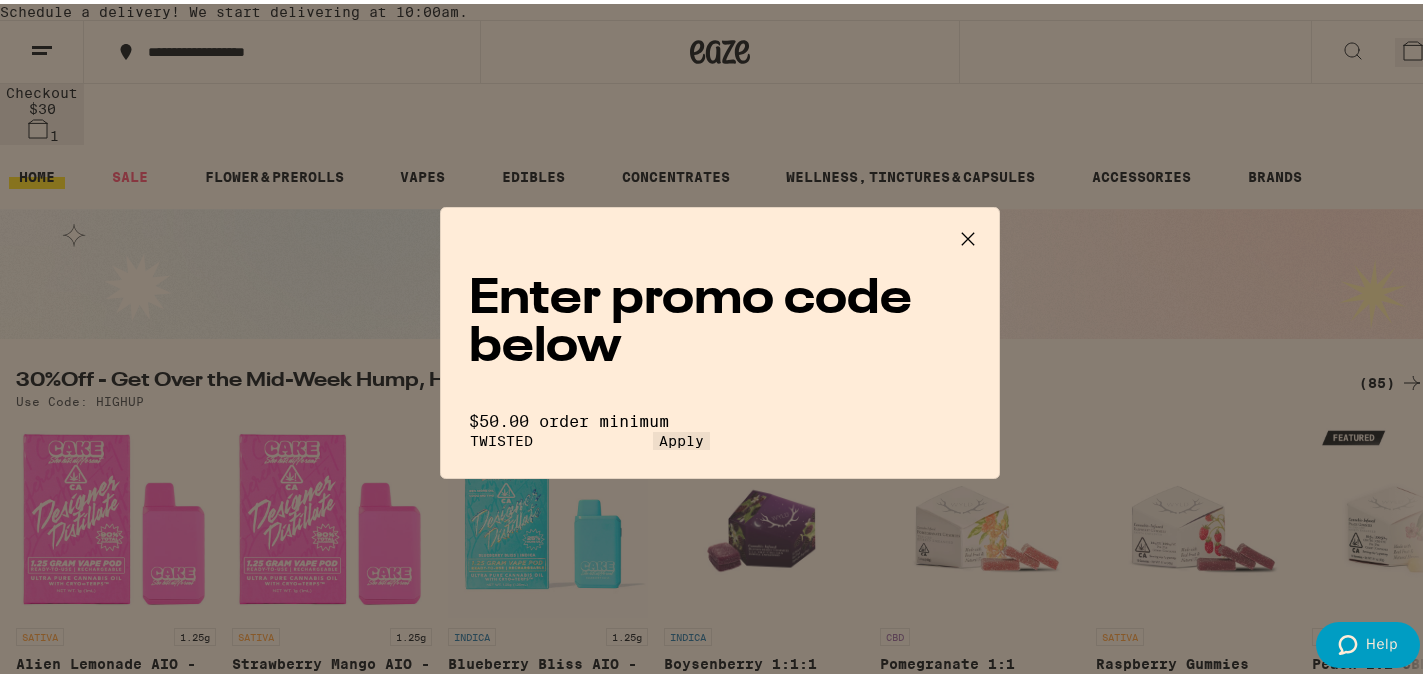 click 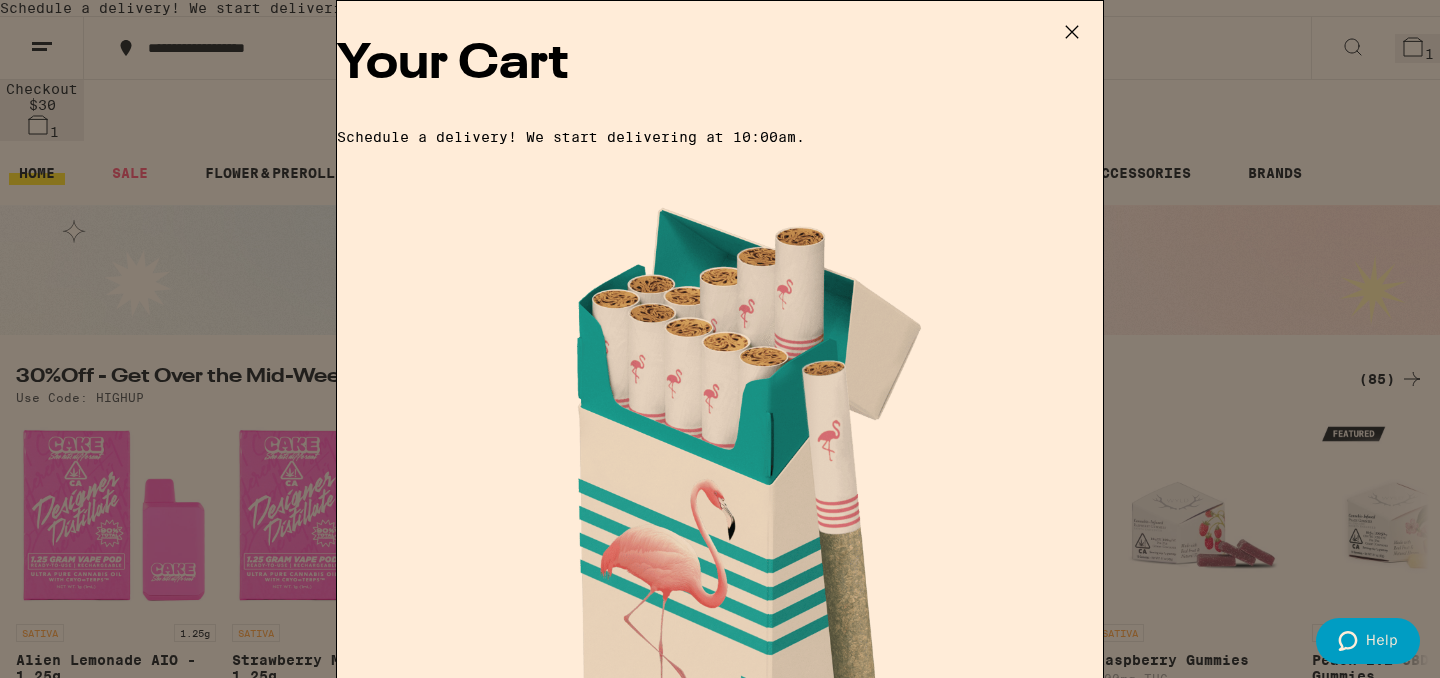 click on "Apply Promo" at bounding box center (392, 1612) 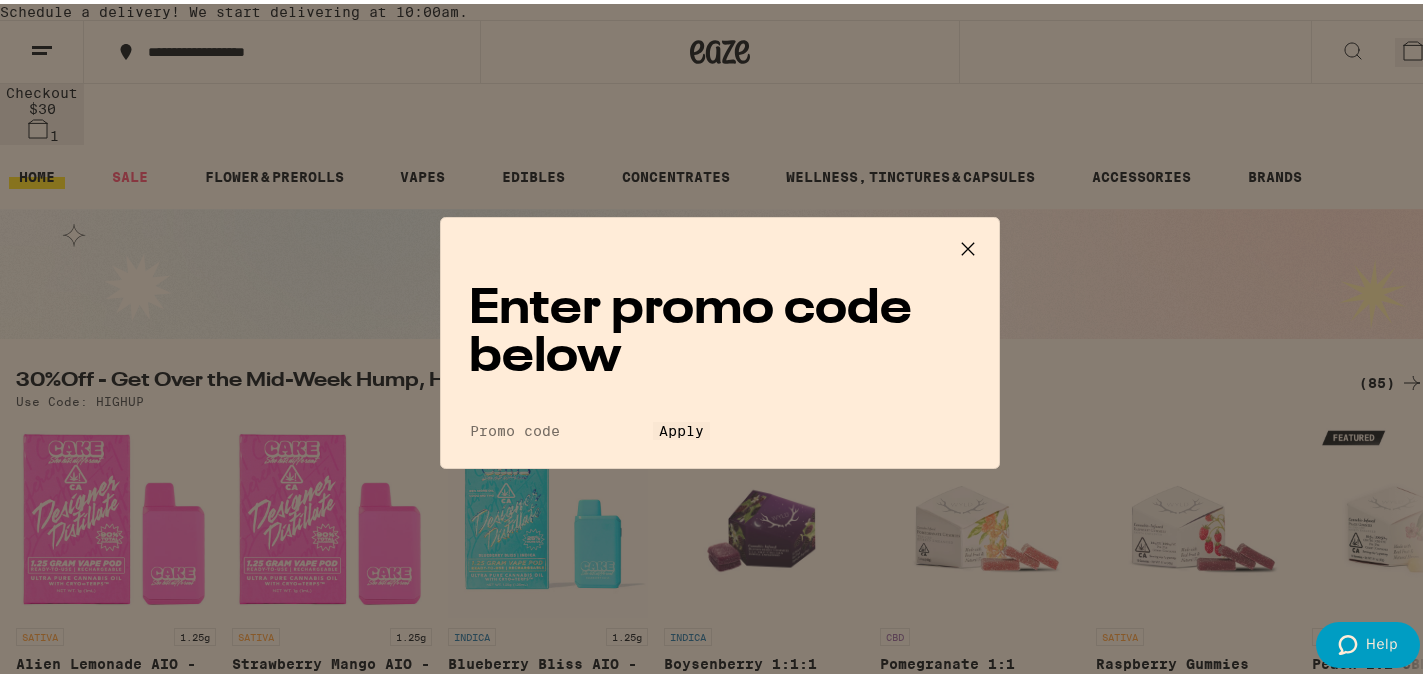 click on "Promo Code" at bounding box center (561, 427) 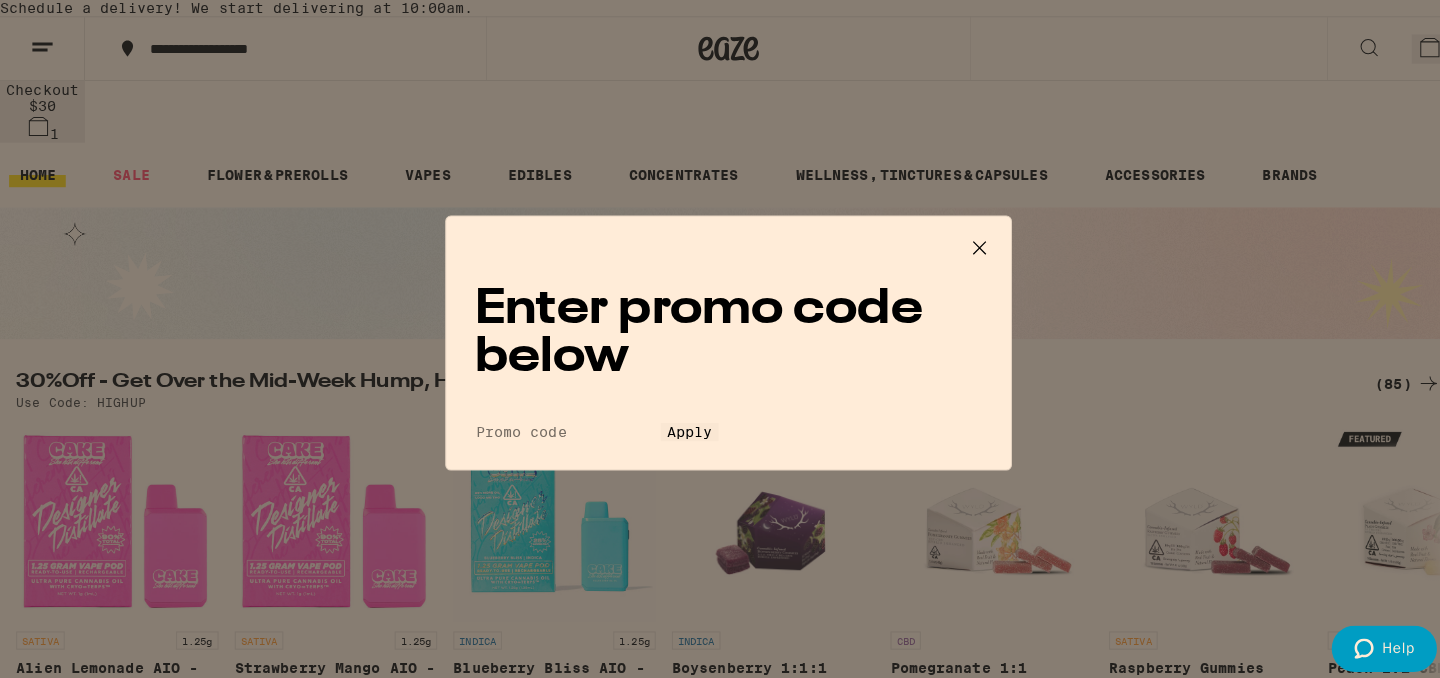 scroll, scrollTop: 0, scrollLeft: 0, axis: both 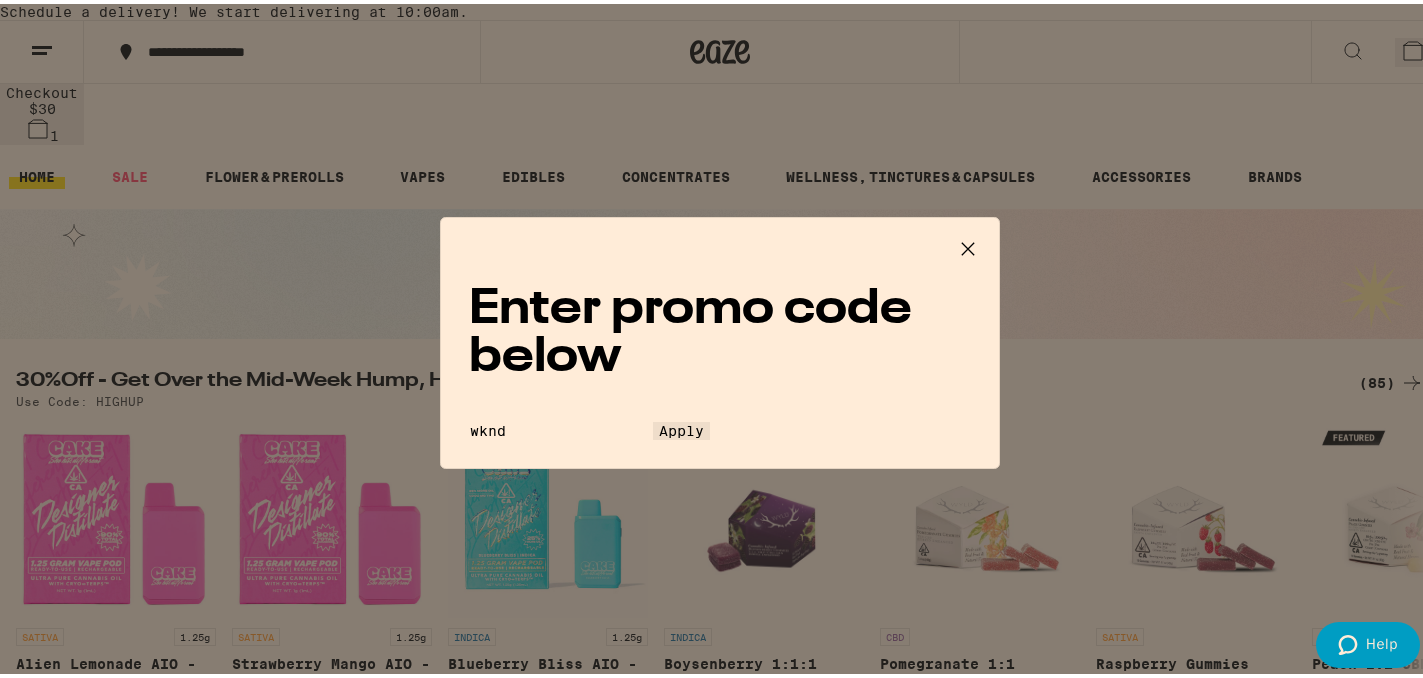 type on "wknd" 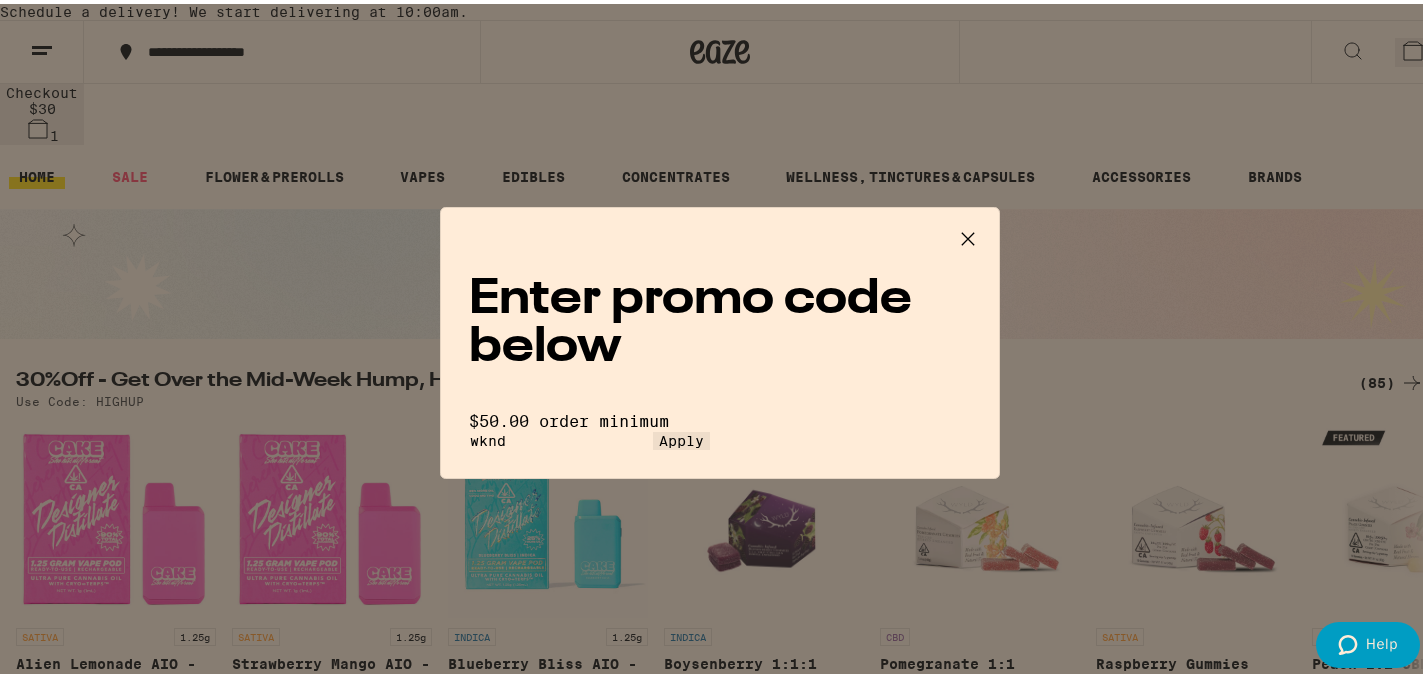 click at bounding box center [968, 236] 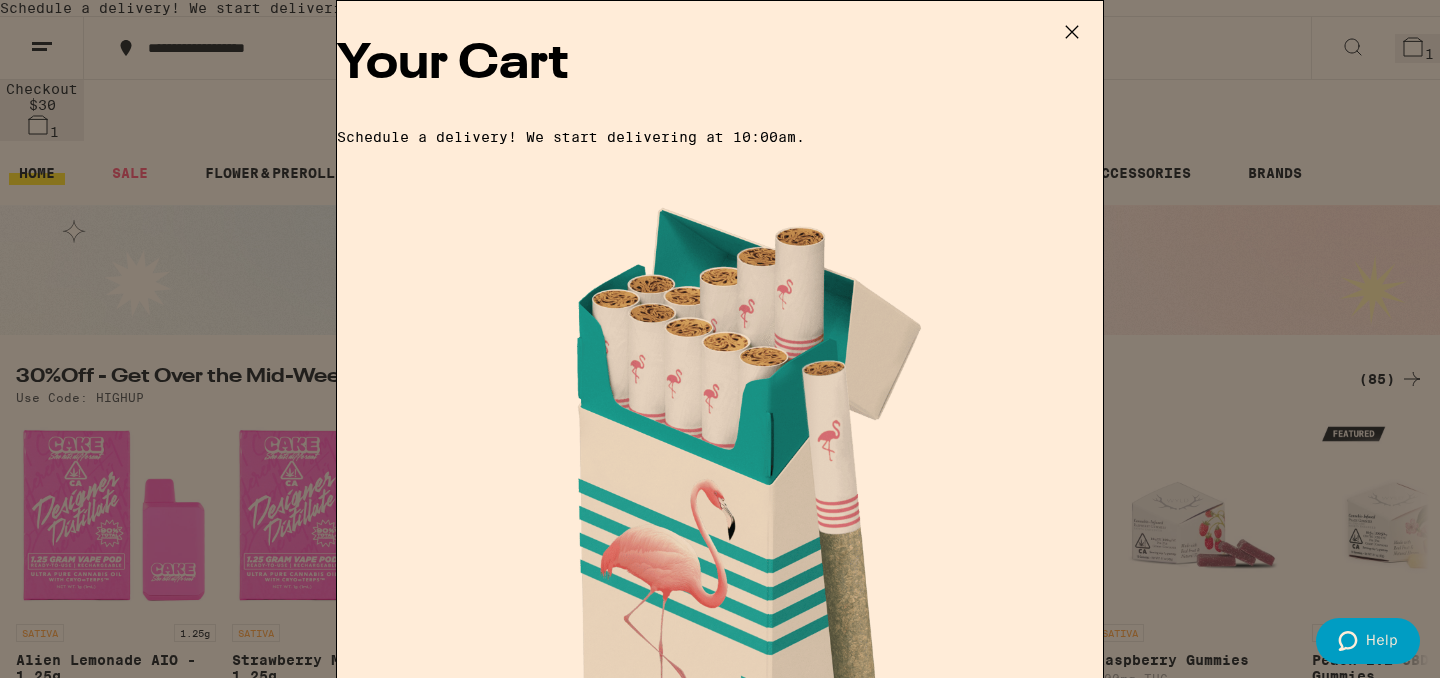 scroll, scrollTop: 0, scrollLeft: 0, axis: both 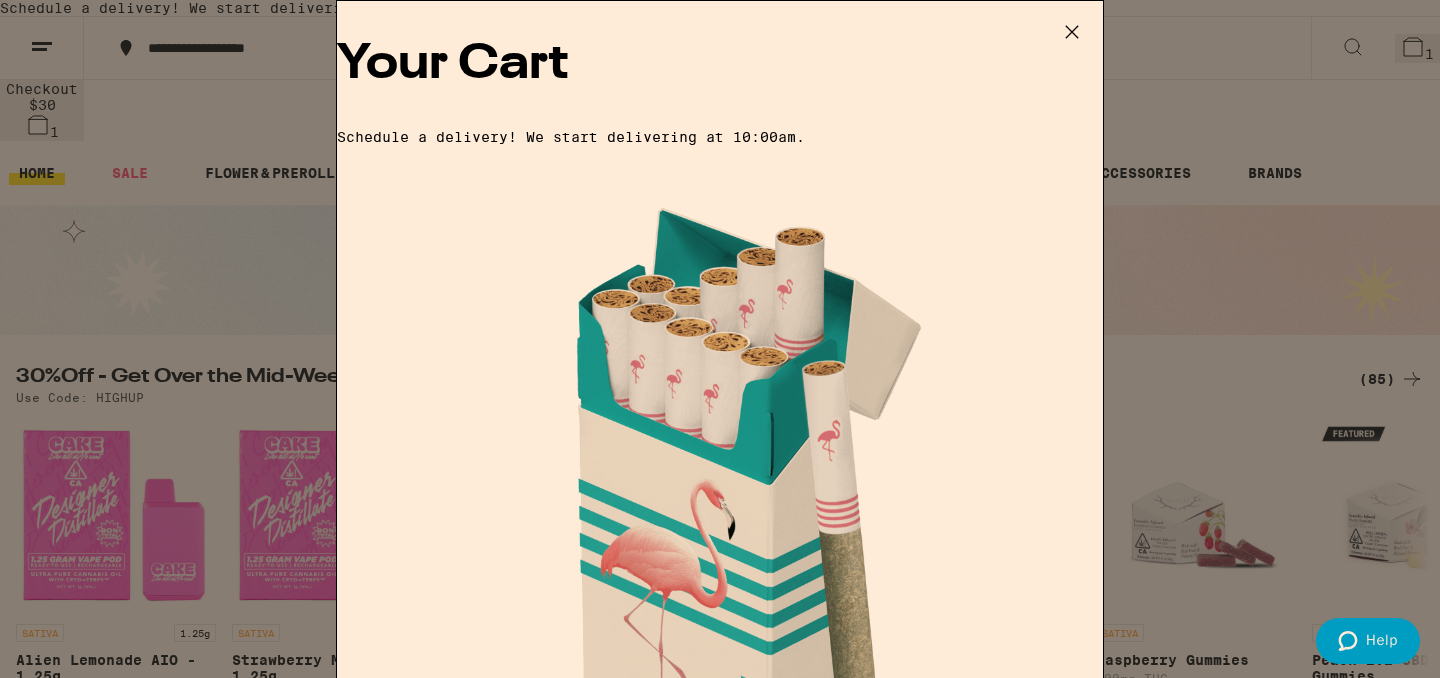 click 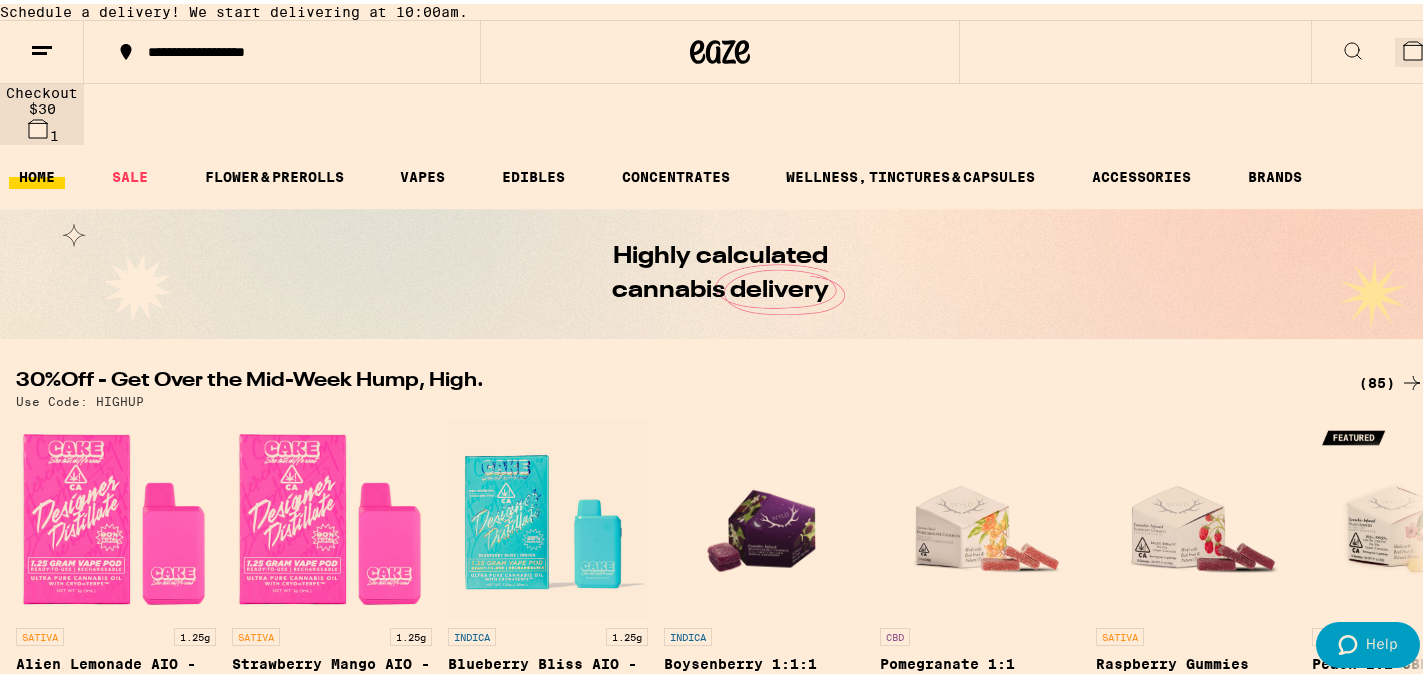 click 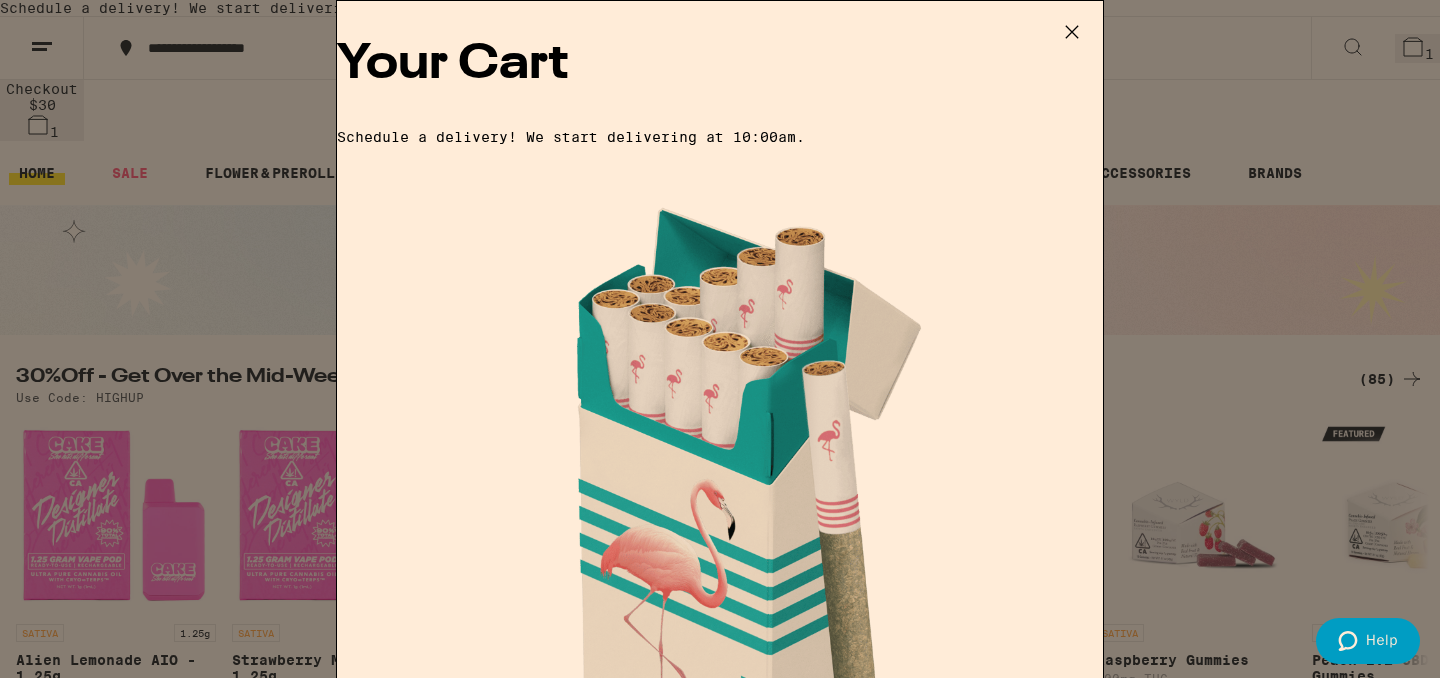 click on "Your Cart Schedule a delivery! We start delivering at [TIME]. Classic Hybrid 10-Pack - 7g Birdies $[PRICE] 1 Add to meet the order minimum INDICA Boysenberry 1:1:1 THC:CBD:CBN Gummies WYLD Deal Created with Sketch. USE CODE HIGHUP $[PRICE] SATIVA Blood Orange 1:1 THC:CBC Gummies WYLD Deal Created with Sketch. USE CODE HIGHUP $[PRICE] SATIVA Grapefruit 1:1:1 THC:CBC:CBG Gummies WYLD Deal Created with Sketch. USE CODE HIGHUP $[PRICE] HYBRID Pear 1:1 THC:CBG Gummies WYLD Deal Created with Sketch. USE CODE HIGHUP $[PRICE] CBD Pomegranate 1:1 THC:CBD Gummies WYLD Deal Created with Sketch. USE CODE HIGHUP $[PRICE] CBD Strawberry 20:1 CBD:THC Gummies WYLD Deal Created with Sketch. USE CODE HIGHUP $[PRICE] HYBRID Elderberry THC:CBN 2:1 Gummies WYLD Deal Created with Sketch. USE CODE HIGHUP $[PRICE] HYBRID Petra Moroccan Mints Kiva Confections Deal Created with Sketch. USE CODE HIGHUP $[PRICE] HYBRID Petra Tart Cherry Mints Kiva Confections Deal Created with Sketch. USE CODE HIGHUP $[PRICE] INDICA 0.5g OG - King Louis XIII - 0.5g STIIIZY $[PRICE] Subtotal $[PRICE] Delivery" at bounding box center (720, 339) 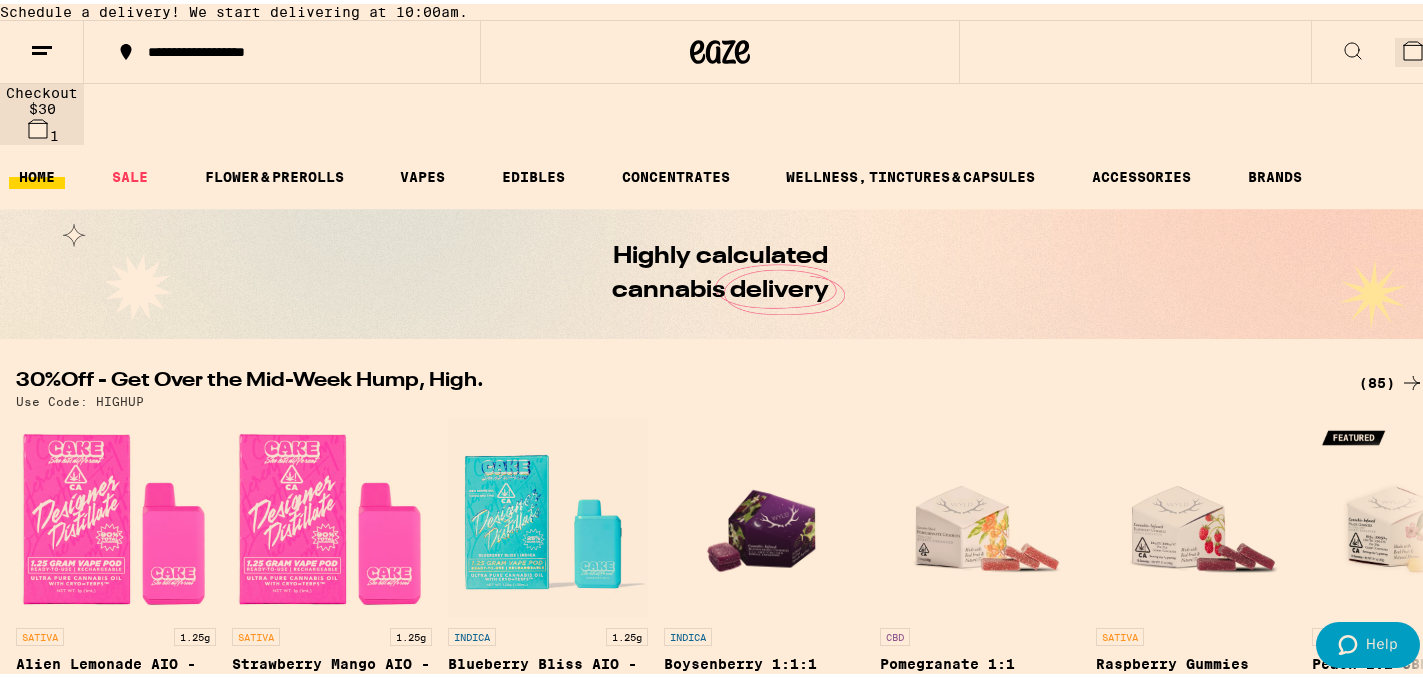 click 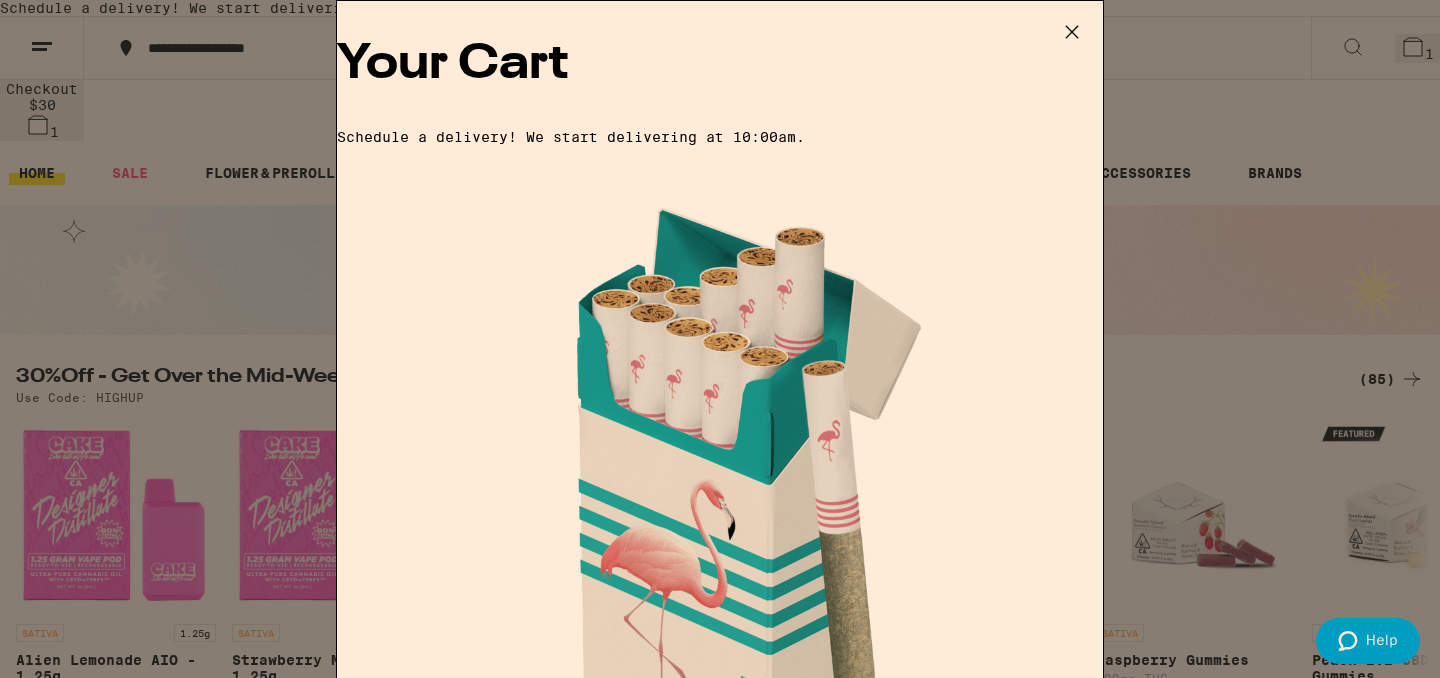 scroll, scrollTop: 12, scrollLeft: 0, axis: vertical 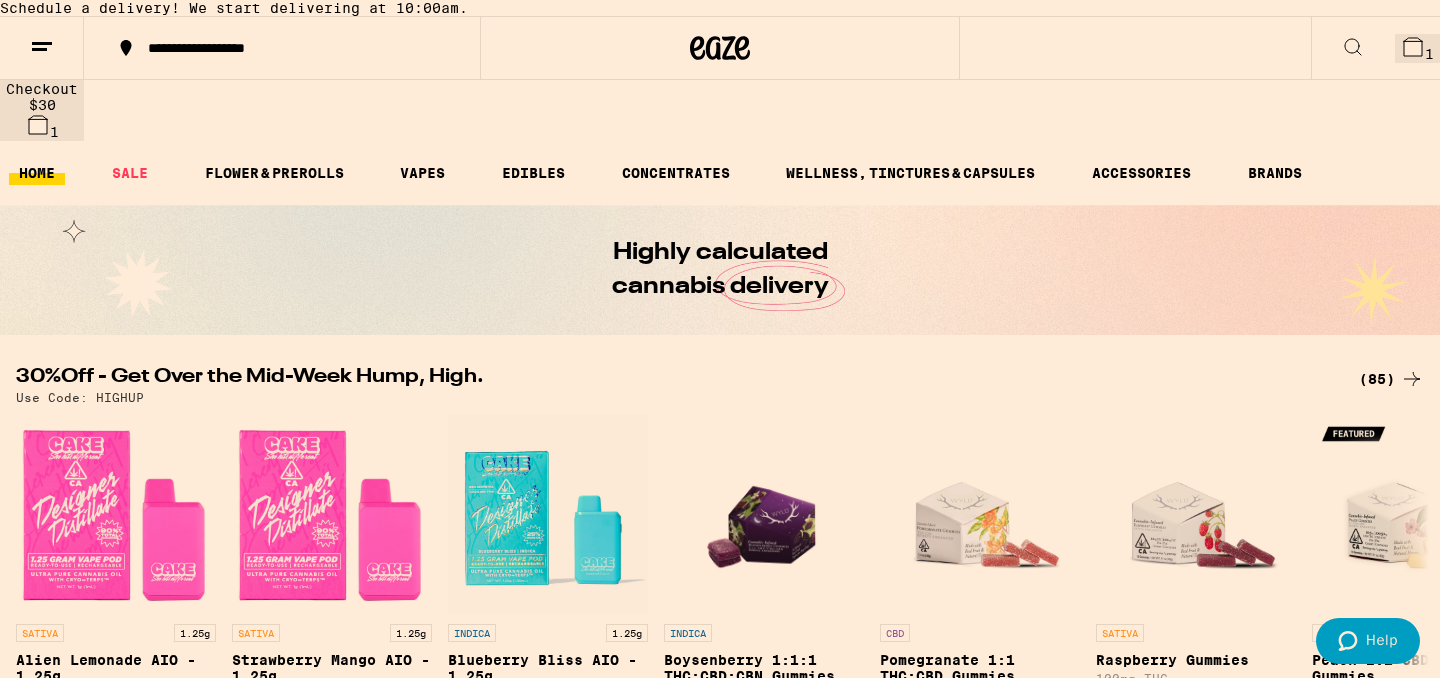 click 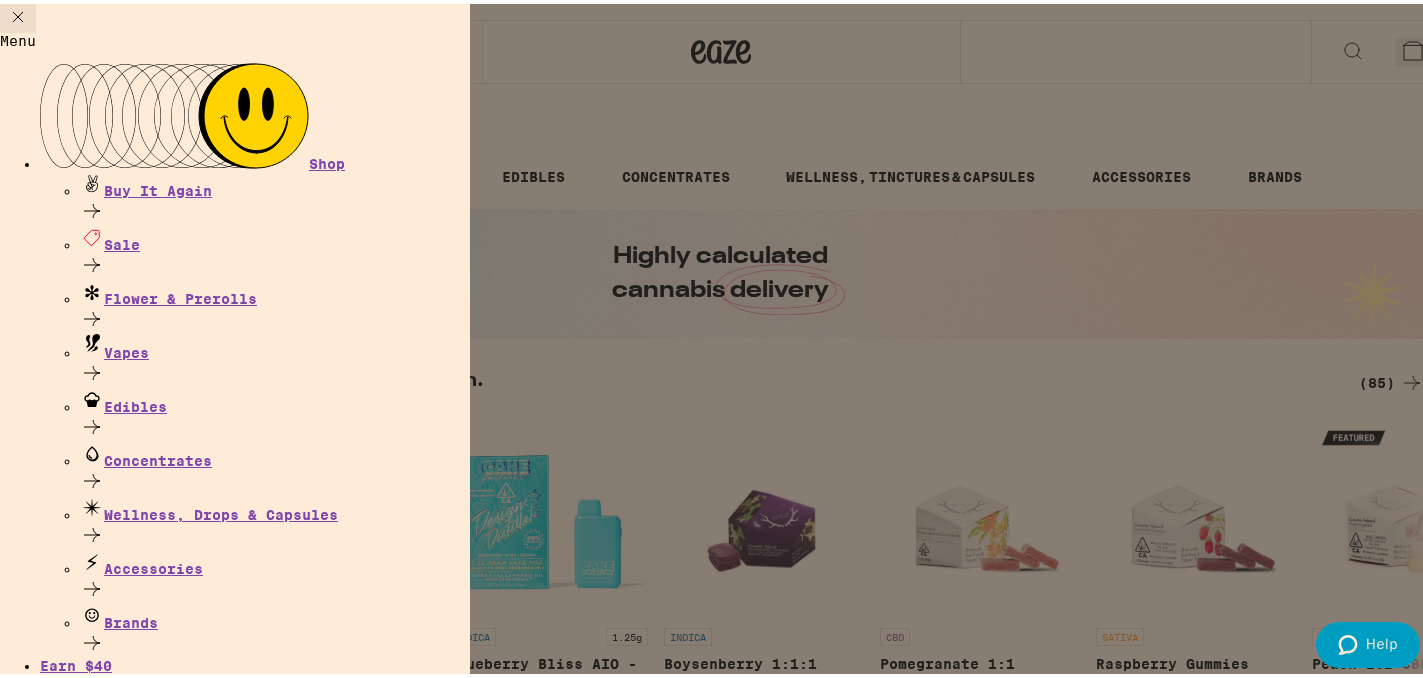 scroll, scrollTop: 0, scrollLeft: 0, axis: both 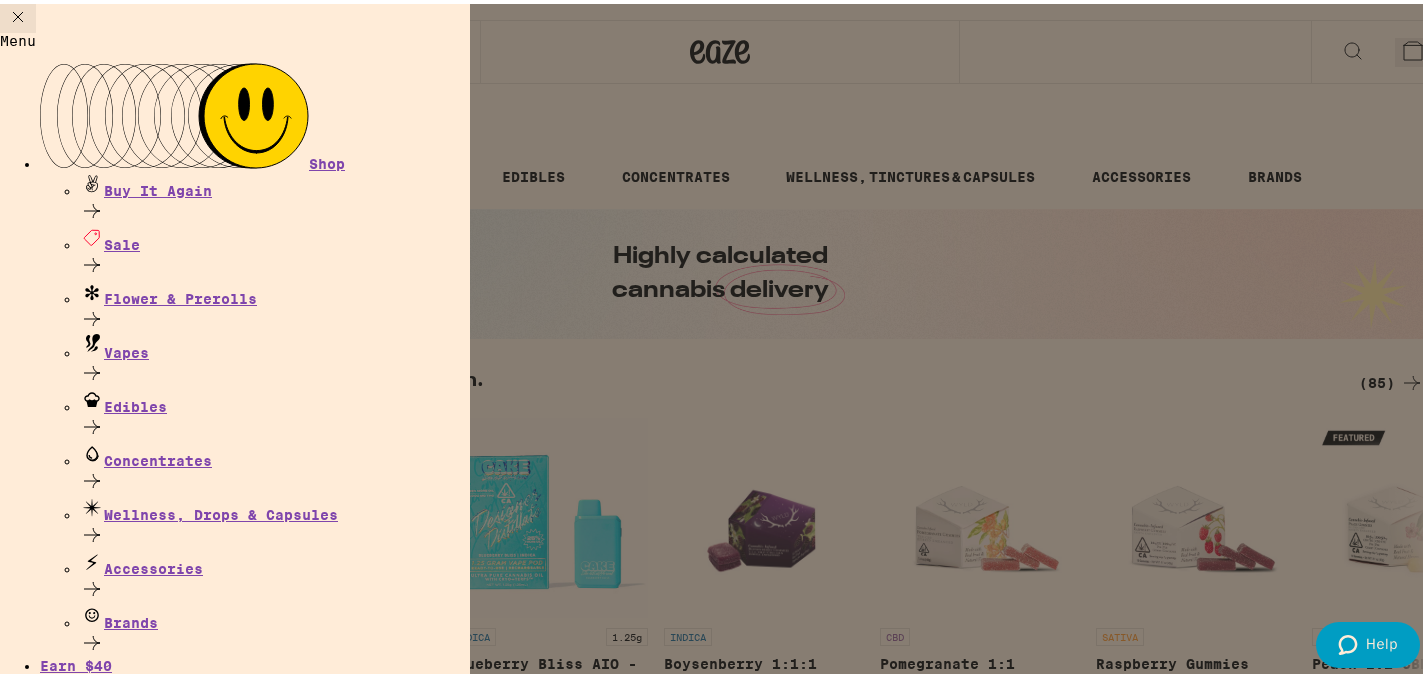 click on "Menu Shop Buy It Again Sale Flower & Prerolls Vapes Edibles Concentrates Wellness, Drops & Capsules Accessories Brands Earn $ 40 Help Account Logout Blog v  19.43.1" at bounding box center (720, 339) 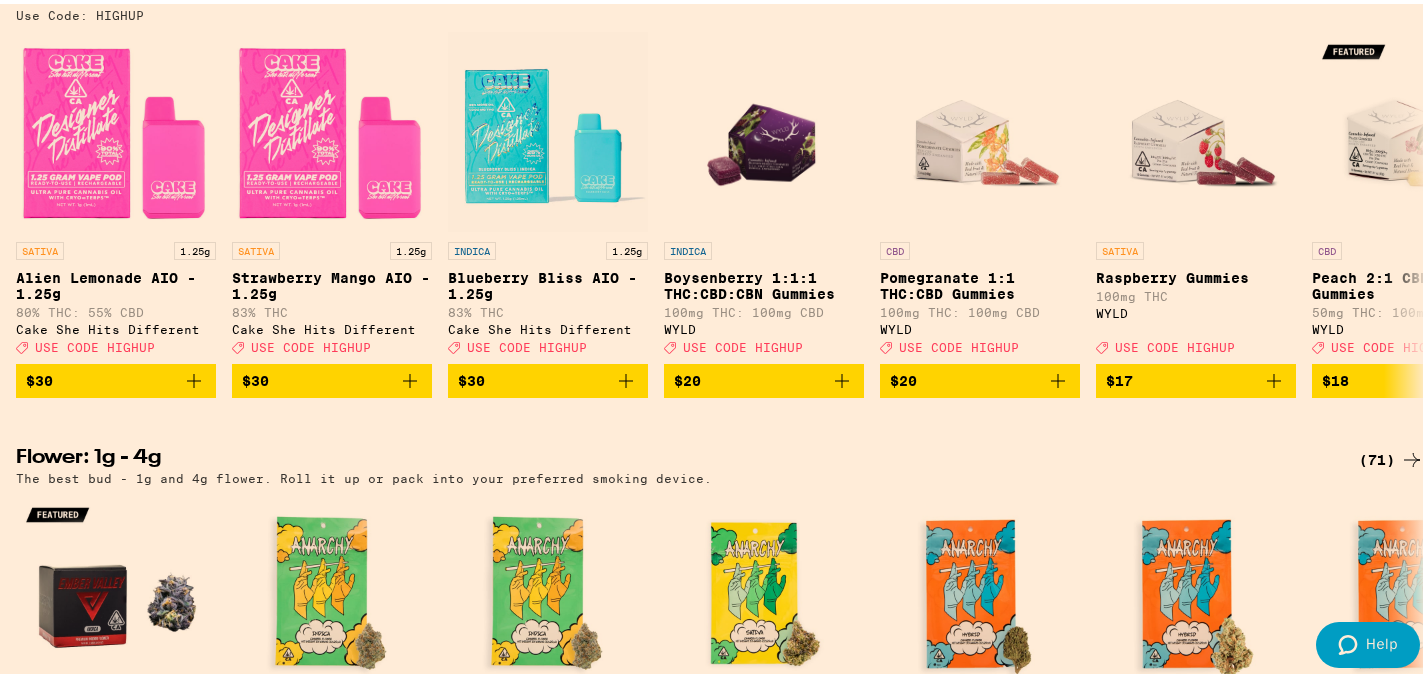 scroll, scrollTop: 387, scrollLeft: 0, axis: vertical 